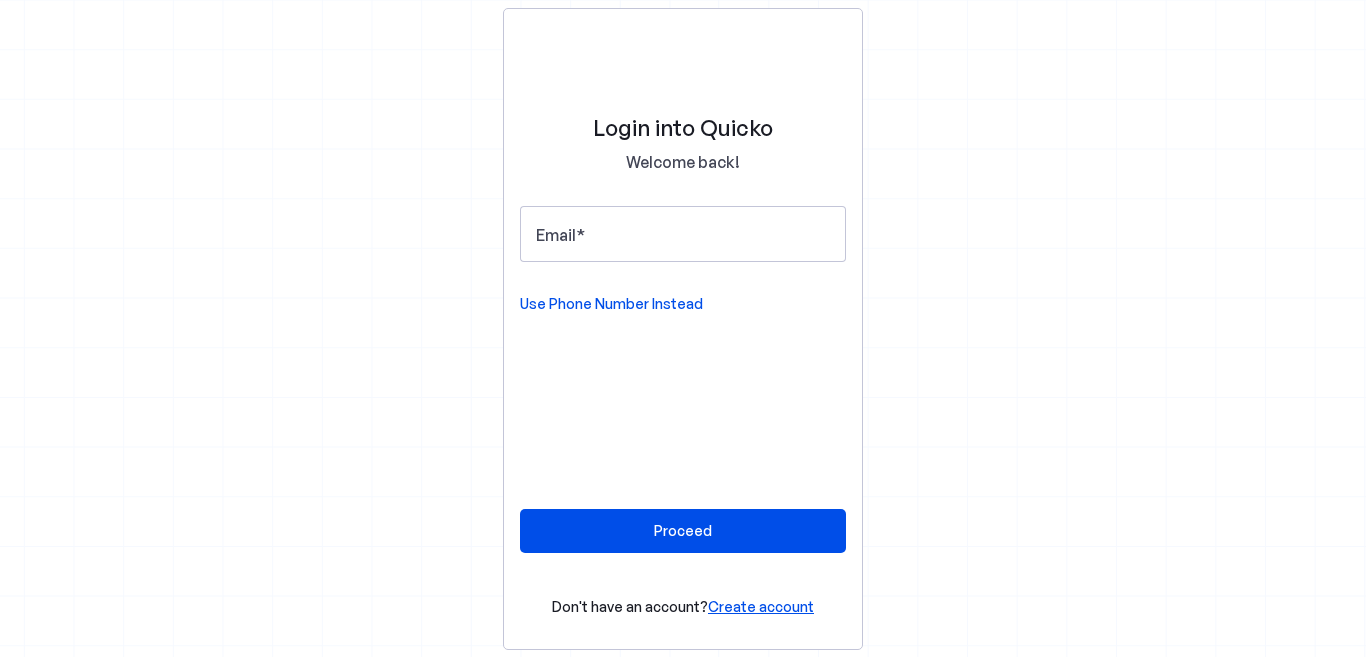 scroll, scrollTop: 0, scrollLeft: 0, axis: both 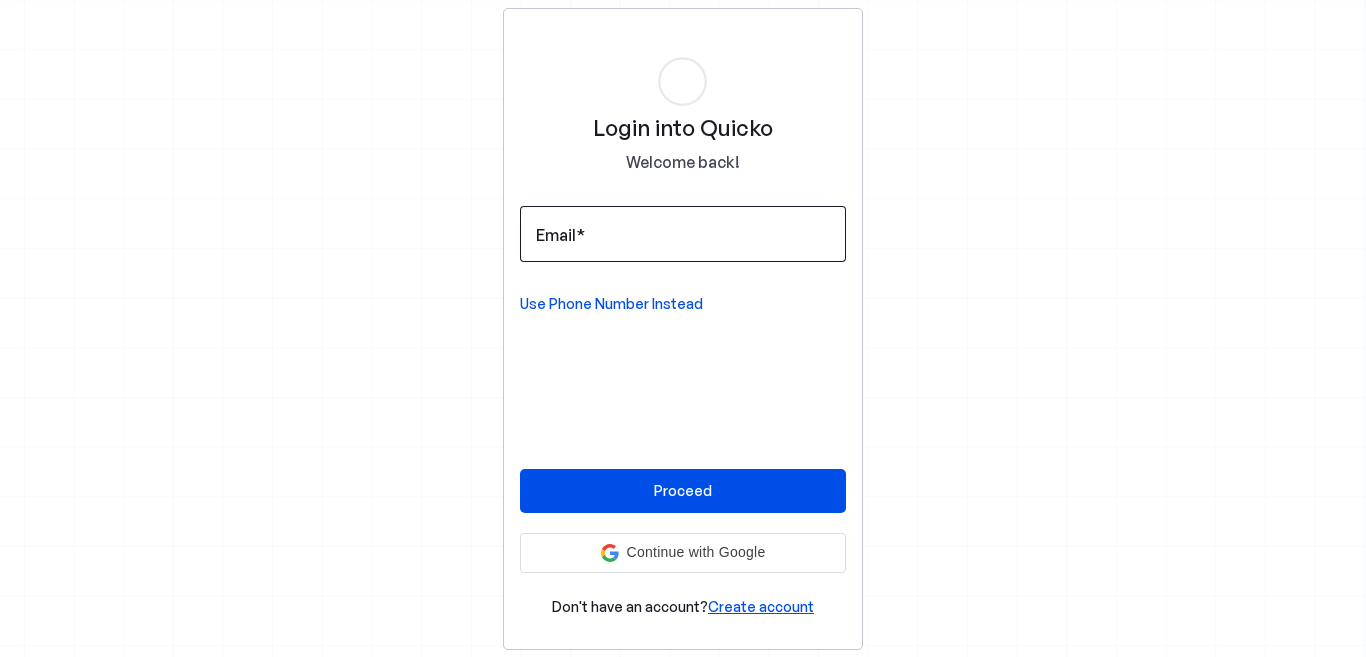click at bounding box center (580, 235) 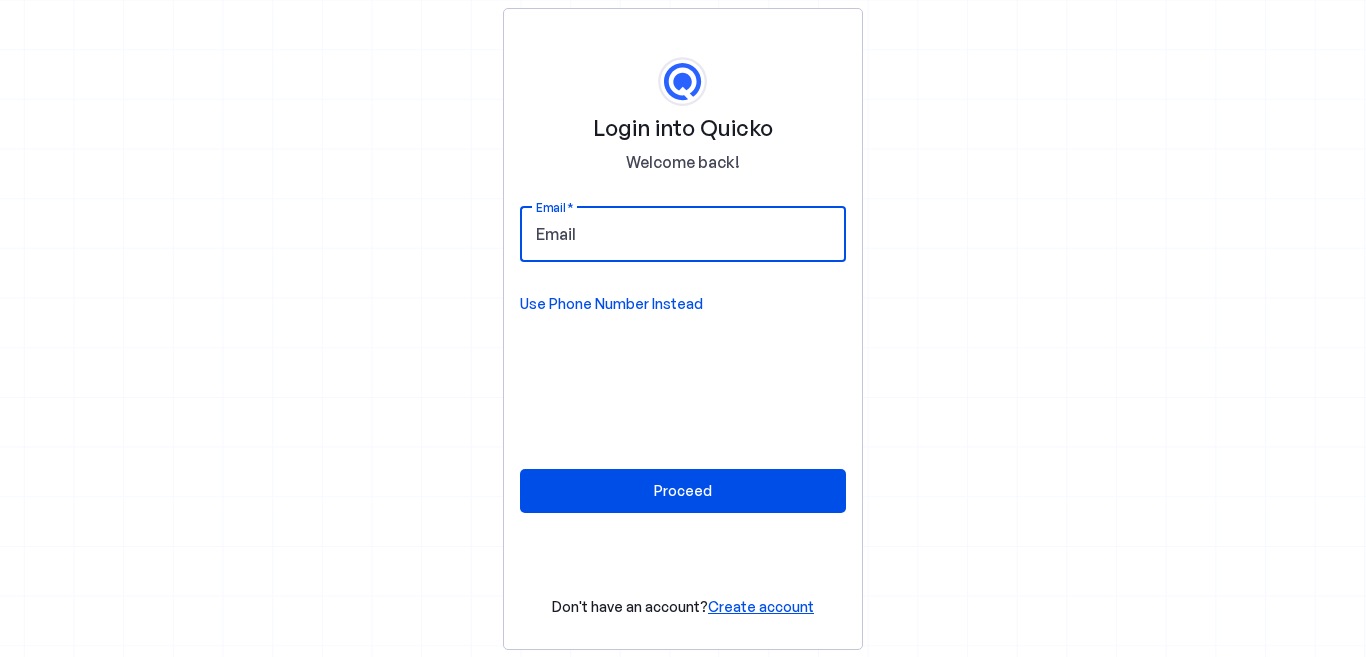 click on "Email" at bounding box center (683, 234) 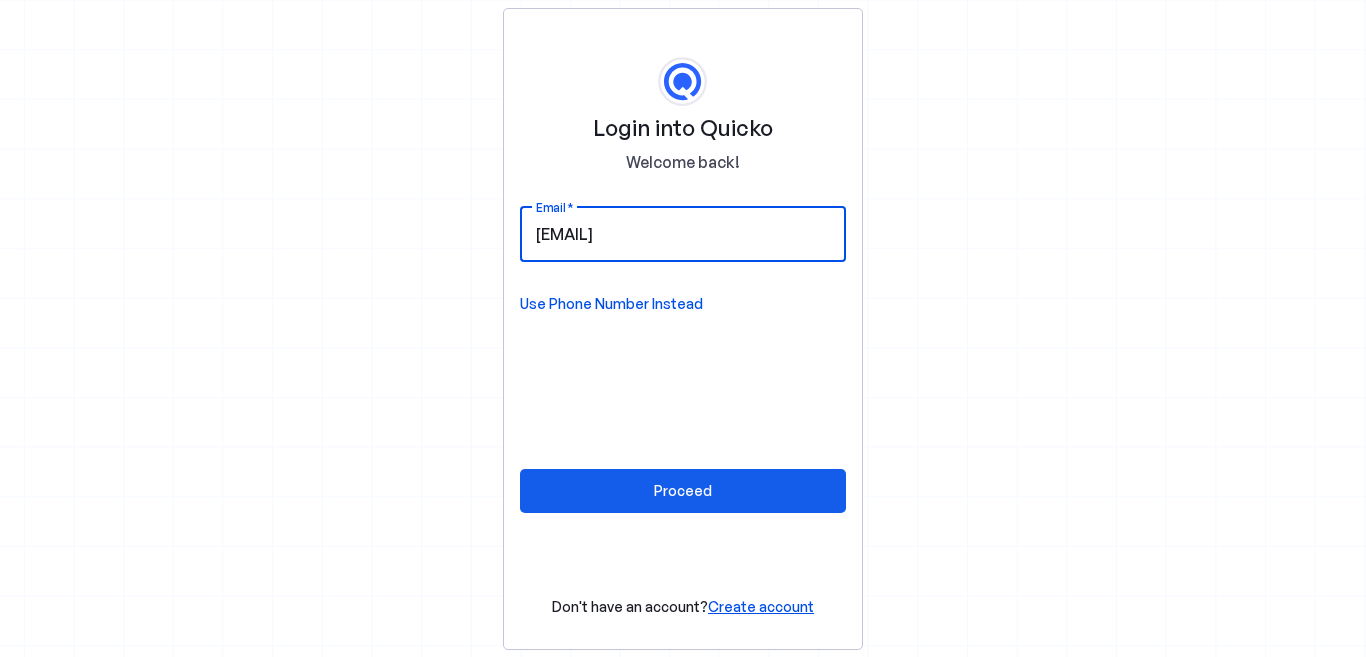click on "Proceed" at bounding box center (683, 490) 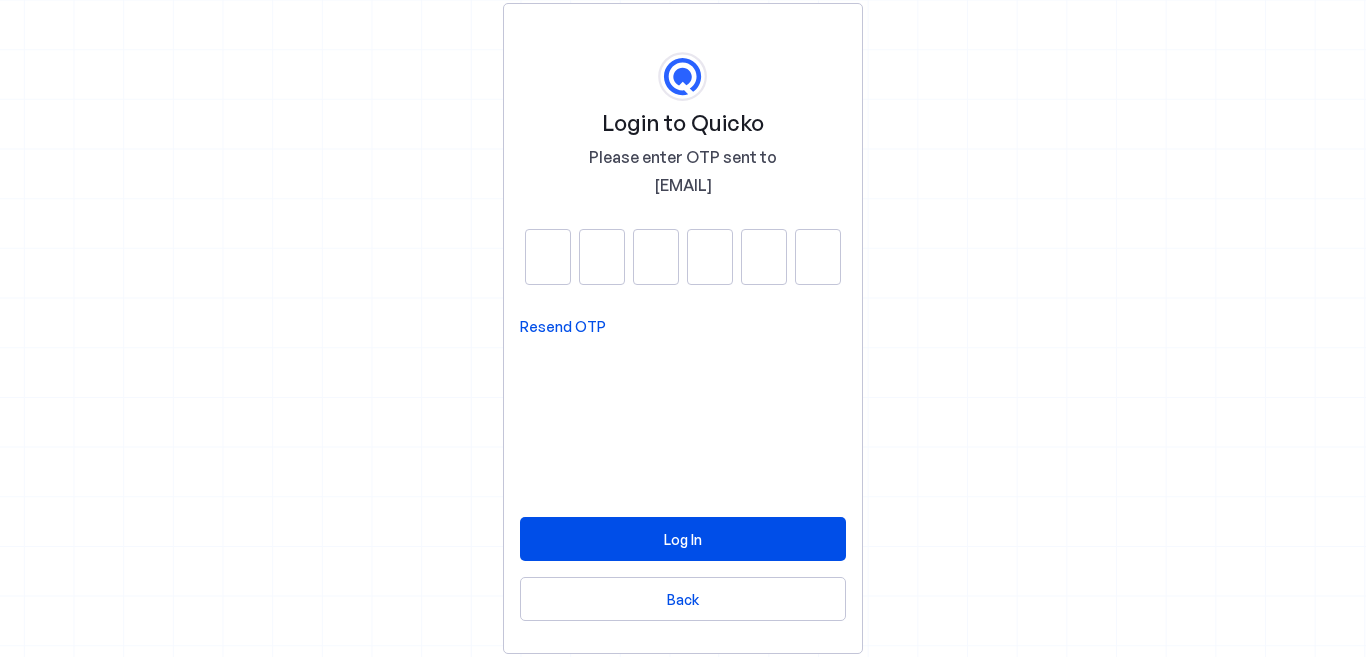 click at bounding box center [602, 257] 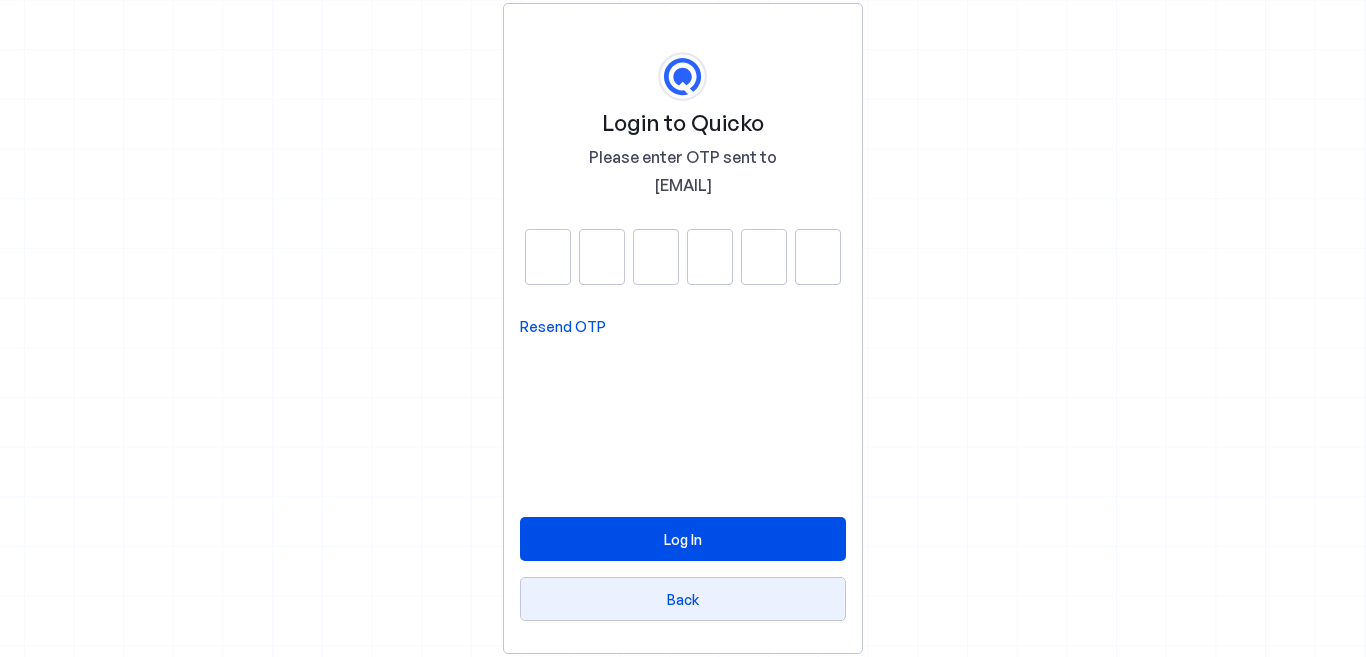 click on "Back" at bounding box center [683, 599] 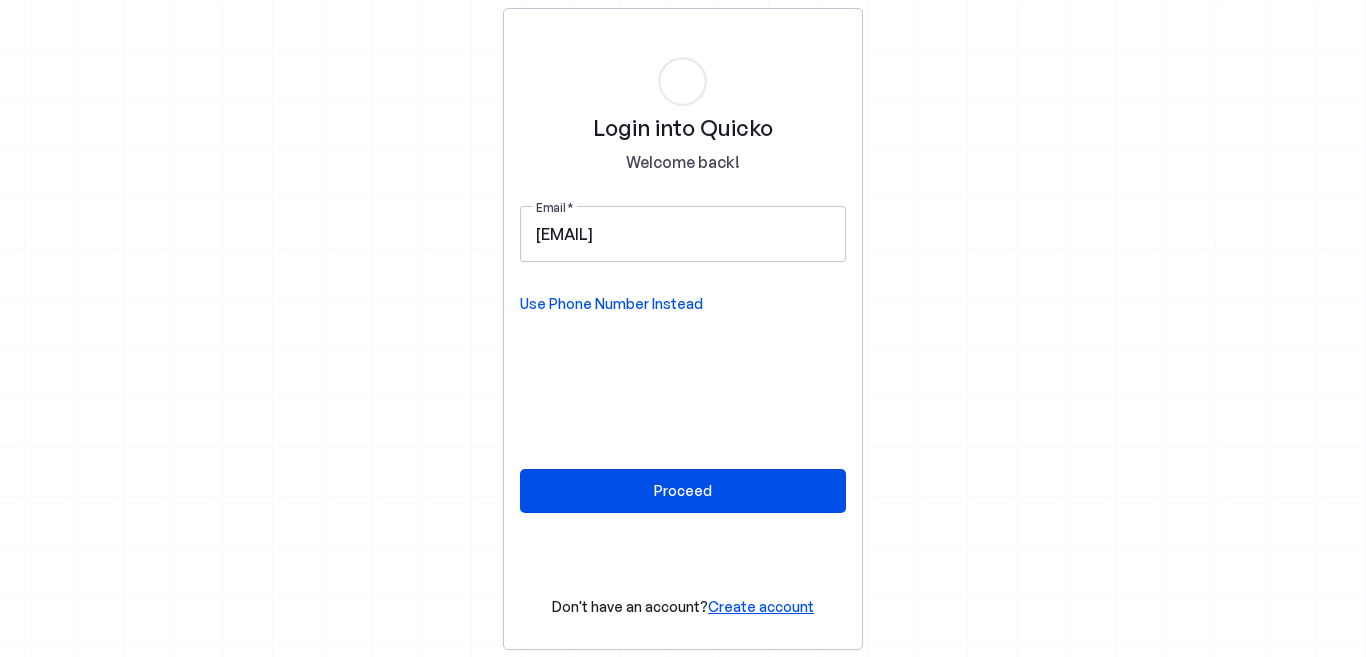 click on "Use Phone Number Instead" at bounding box center [611, 304] 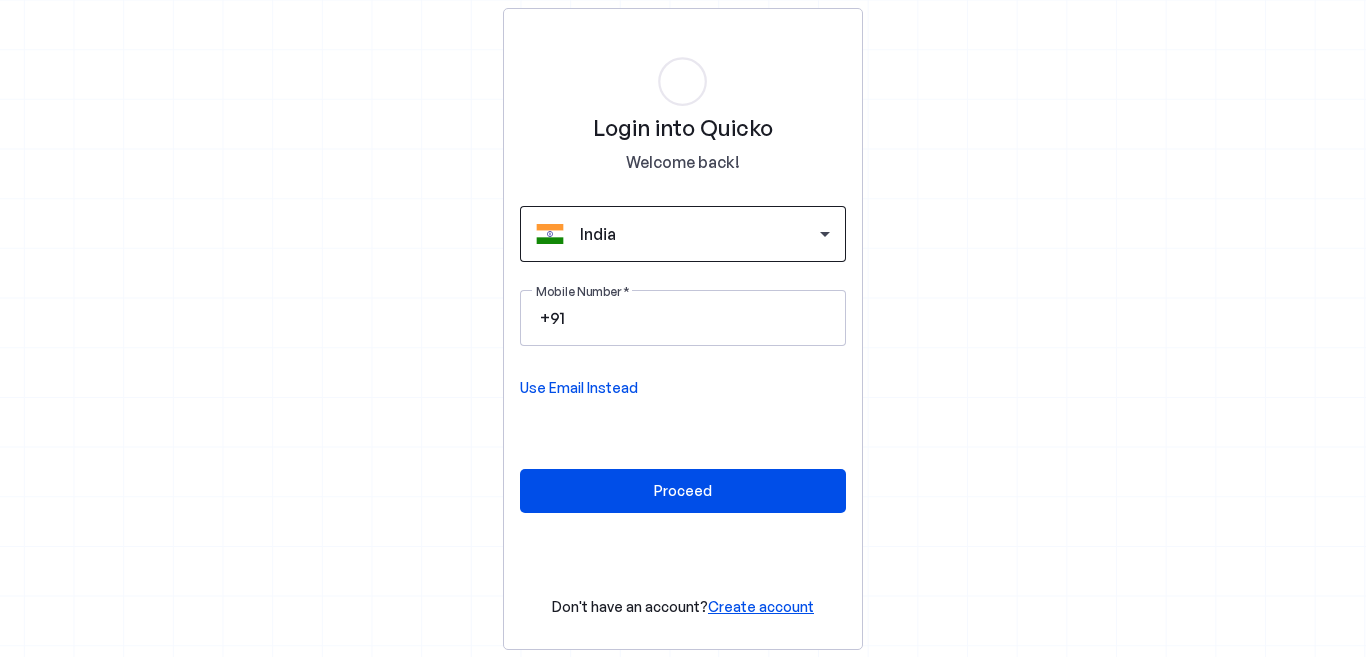 click on "India" at bounding box center [700, 234] 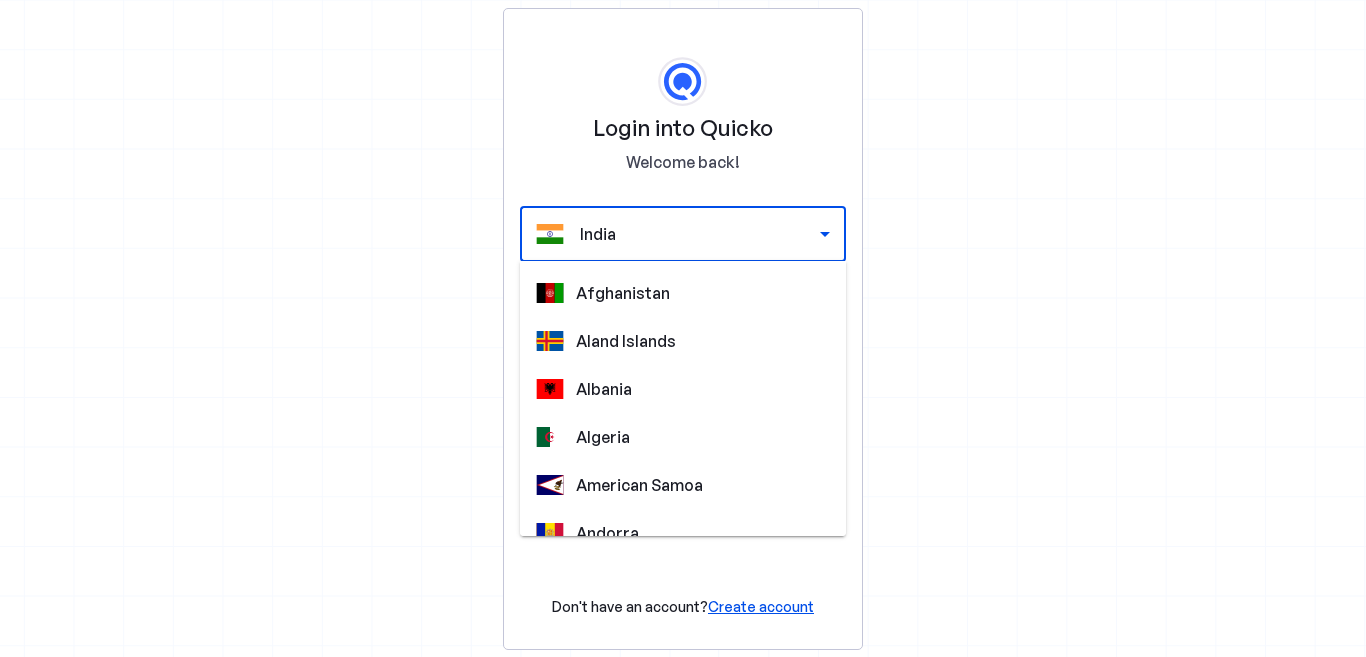 drag, startPoint x: 646, startPoint y: 237, endPoint x: 663, endPoint y: 234, distance: 17.262676 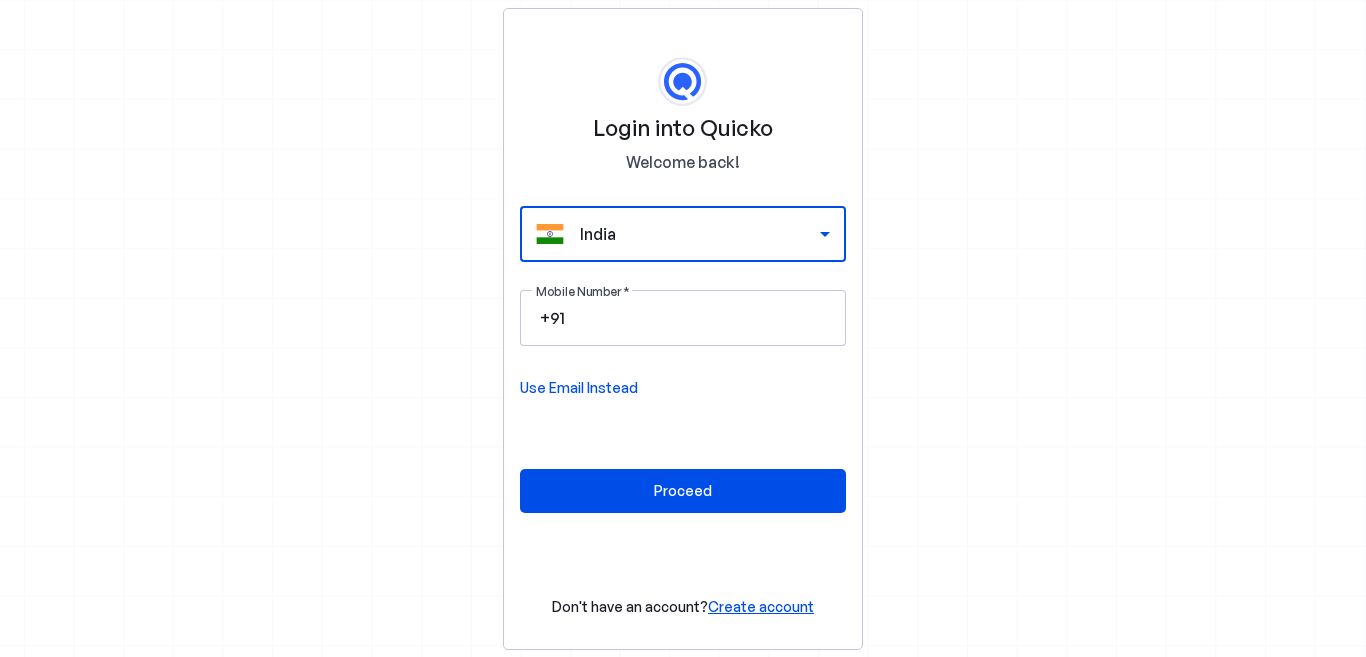 click on "India" at bounding box center [700, 234] 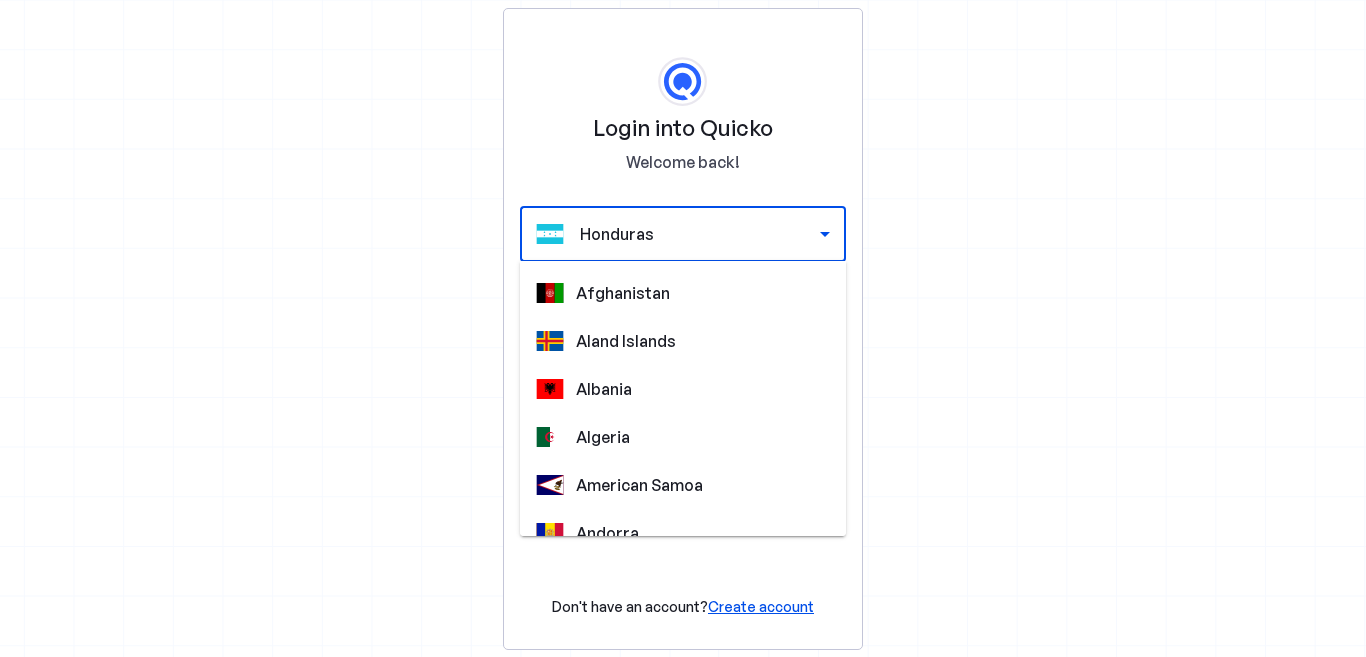 drag, startPoint x: 778, startPoint y: 233, endPoint x: 759, endPoint y: 240, distance: 20.248457 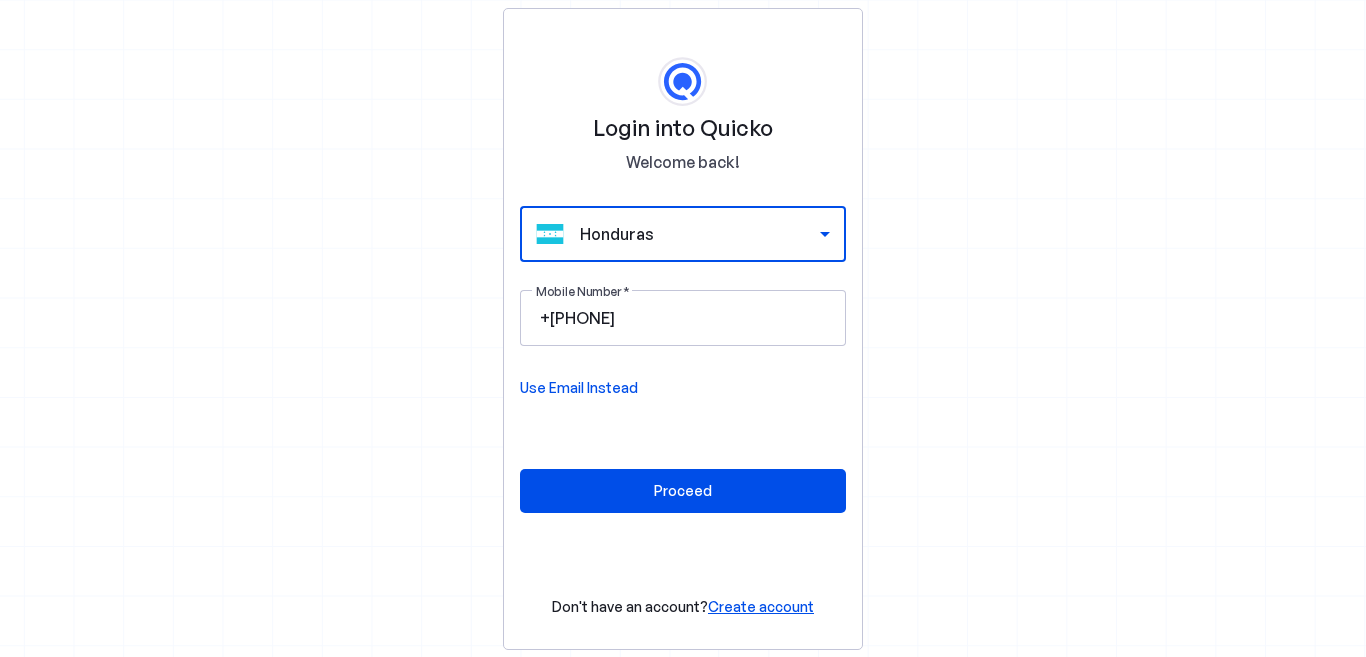 click on "Honduras" at bounding box center (617, 234) 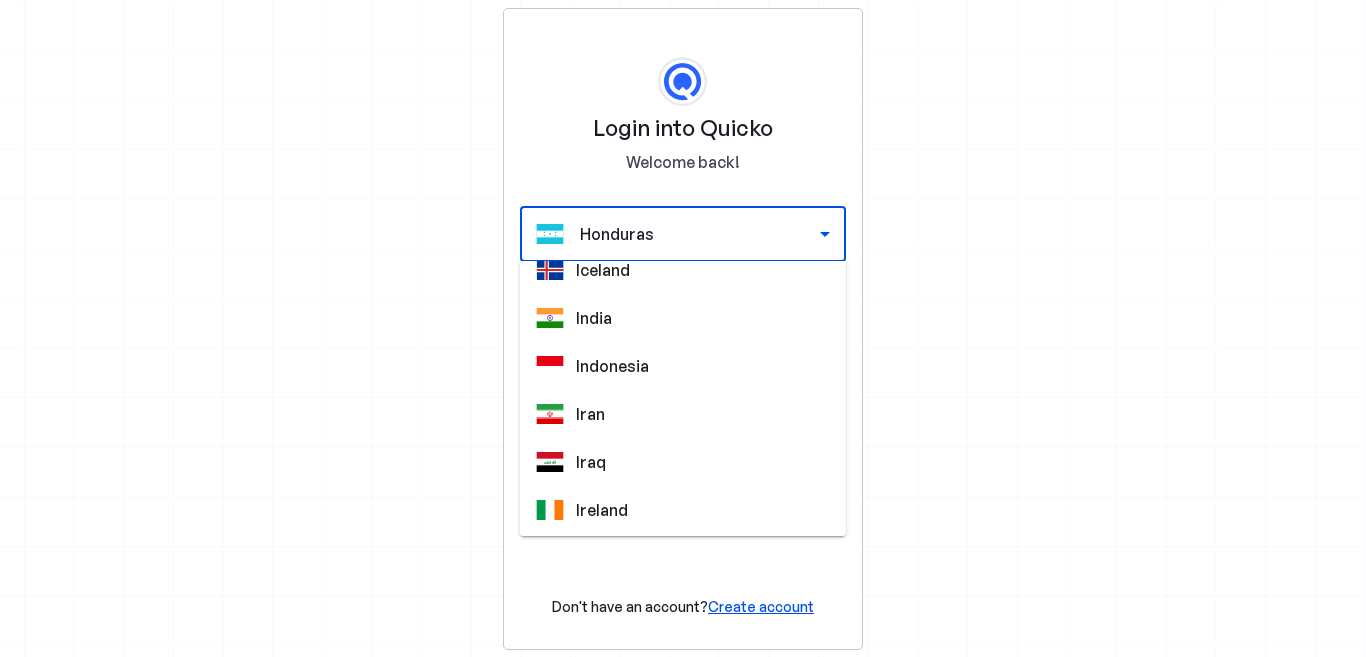 scroll, scrollTop: 4837, scrollLeft: 0, axis: vertical 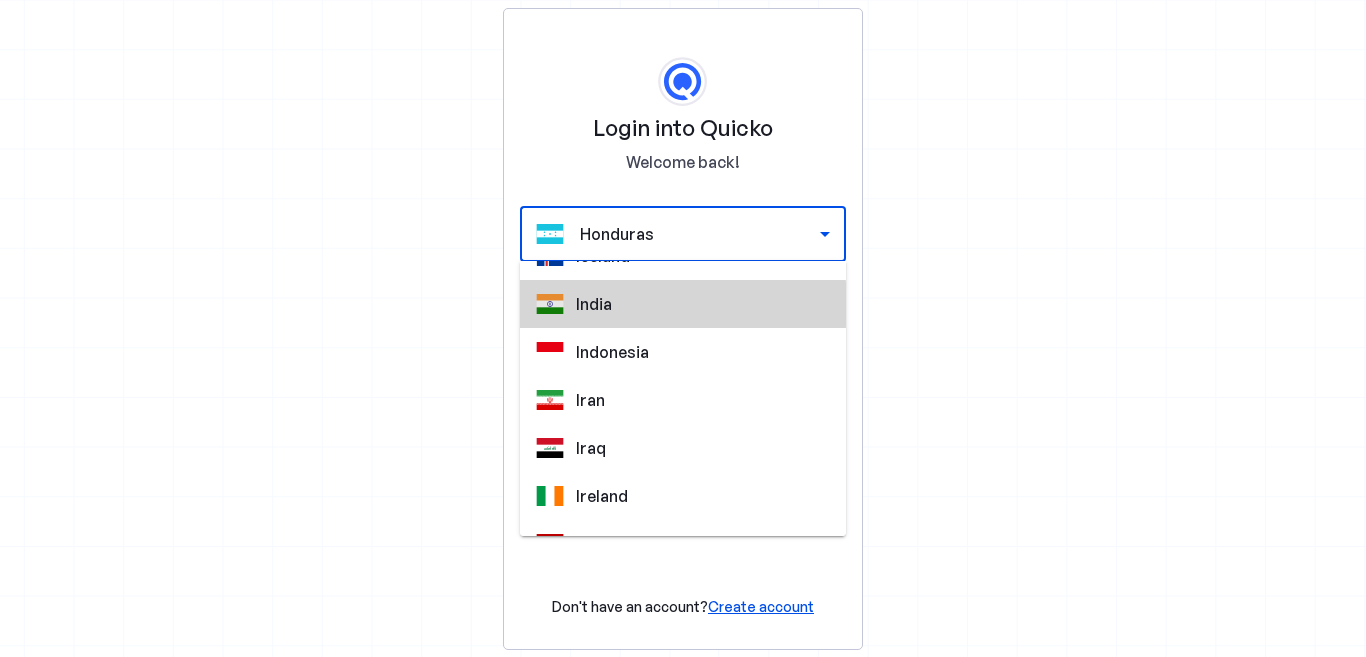 click on "India" at bounding box center (594, 304) 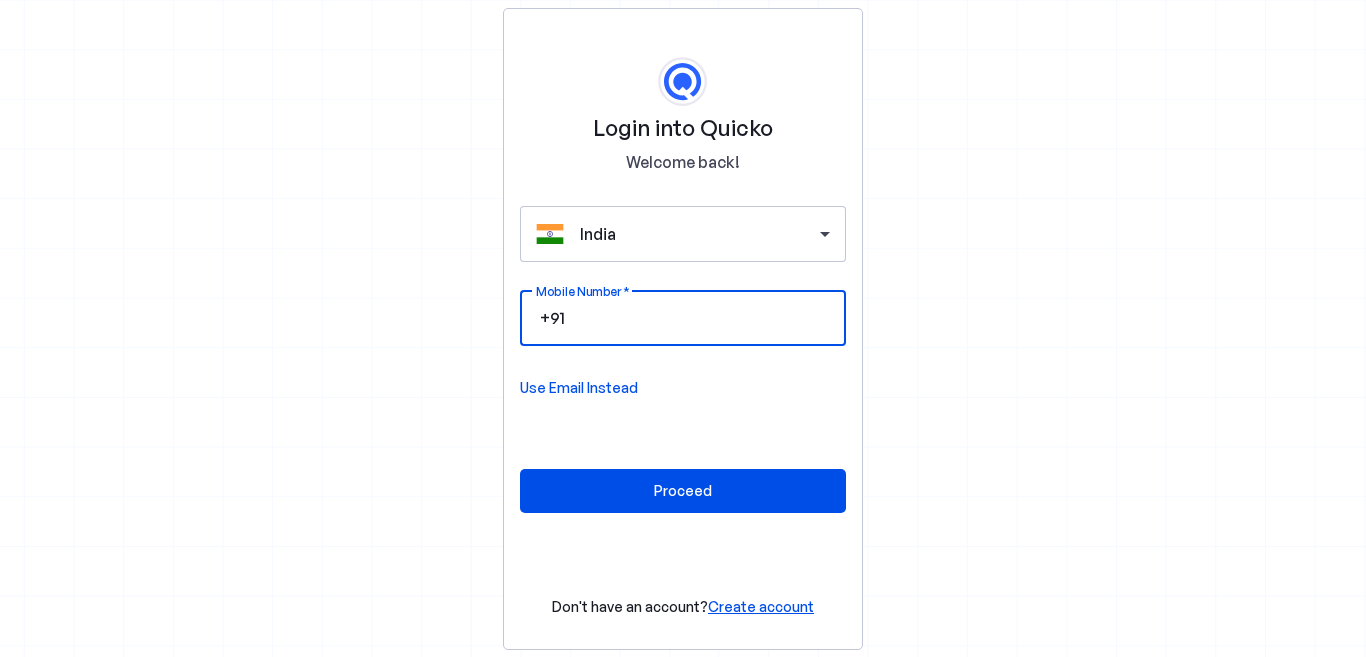 click on "Mobile Number" at bounding box center (699, 318) 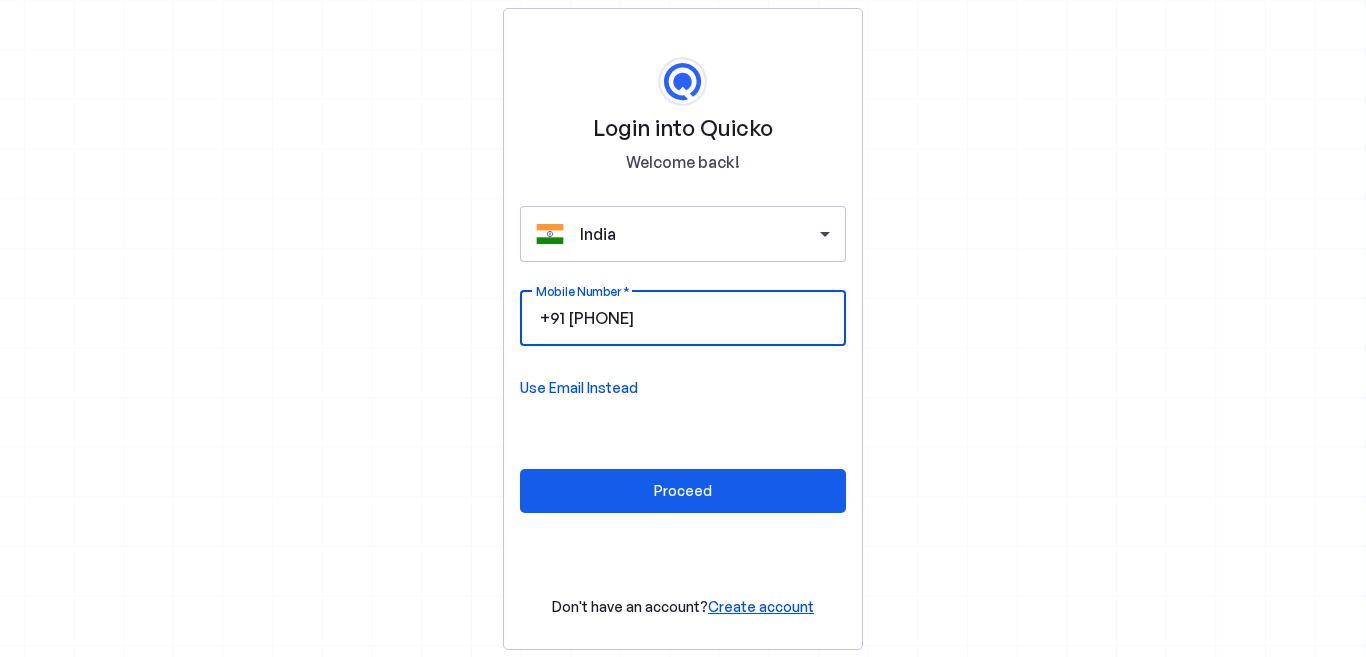click at bounding box center [683, 491] 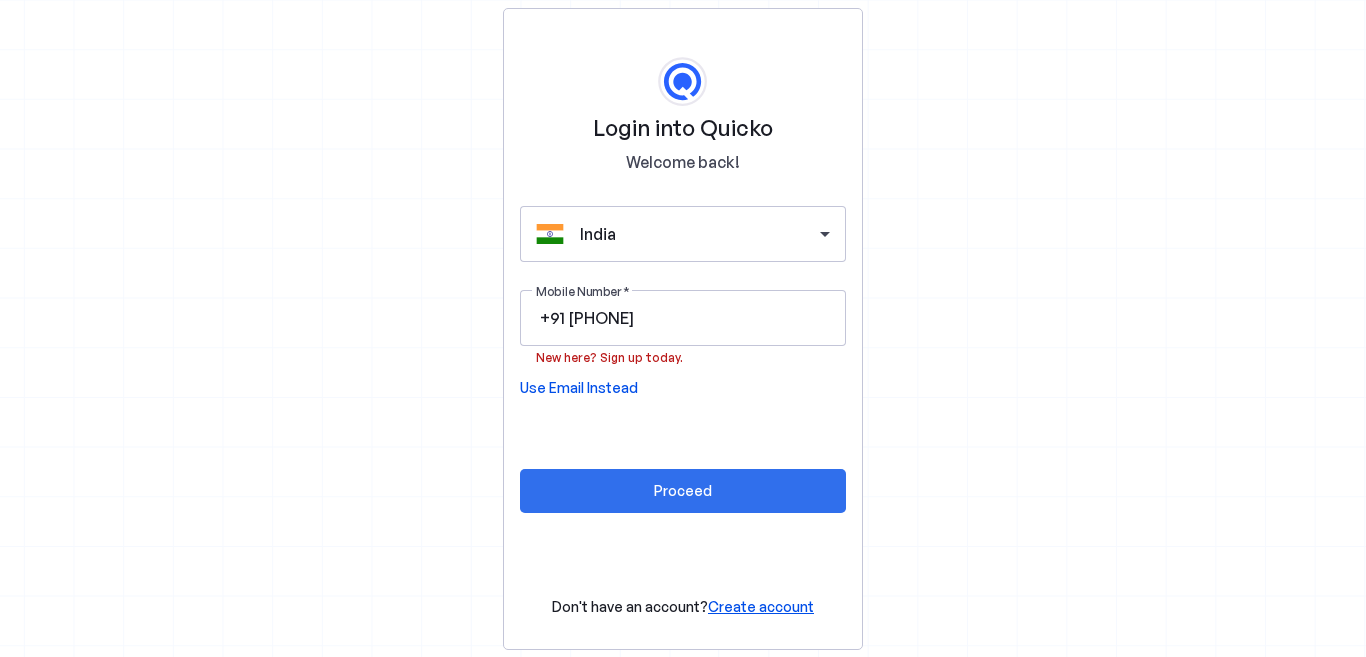 click at bounding box center (683, 491) 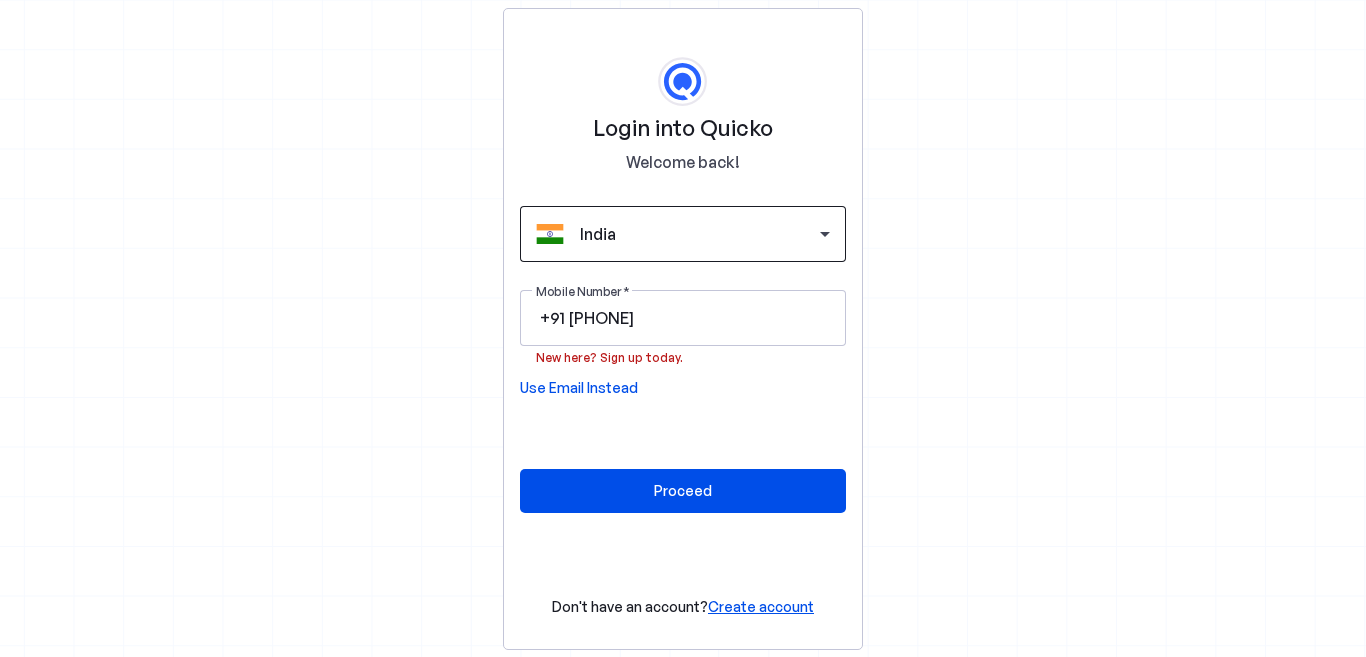 click on "India" at bounding box center (705, 234) 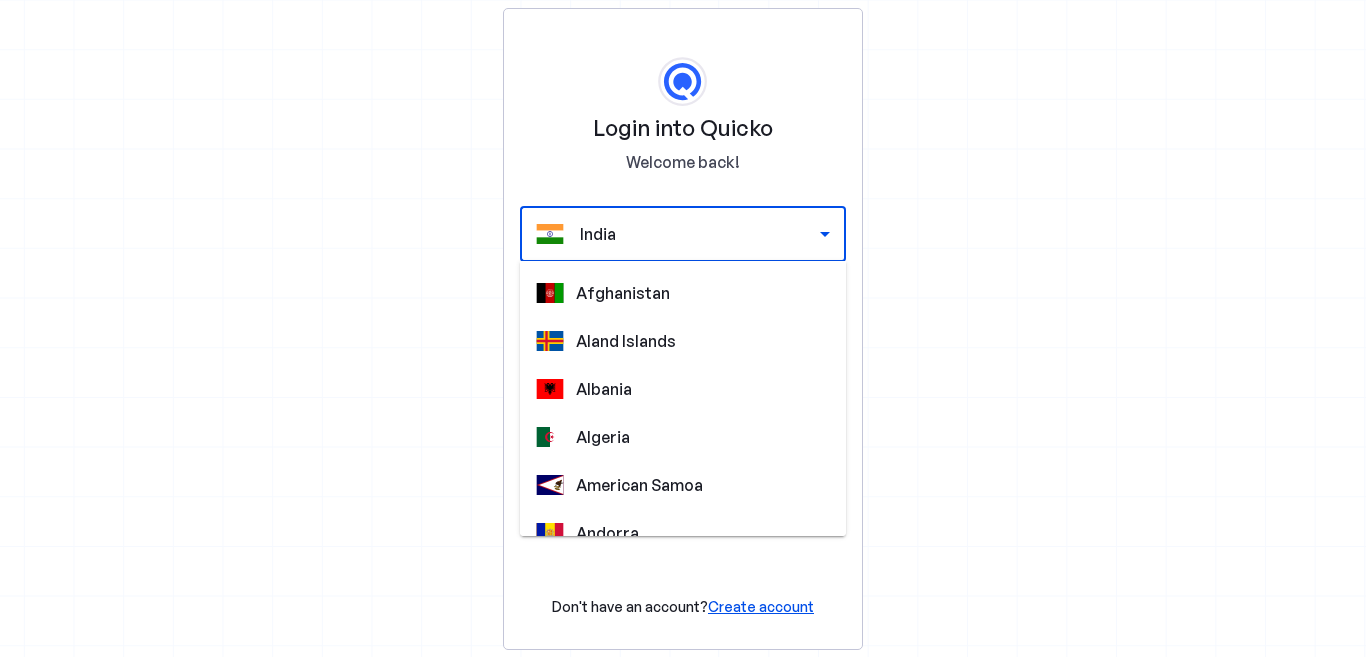 scroll, scrollTop: 4629, scrollLeft: 0, axis: vertical 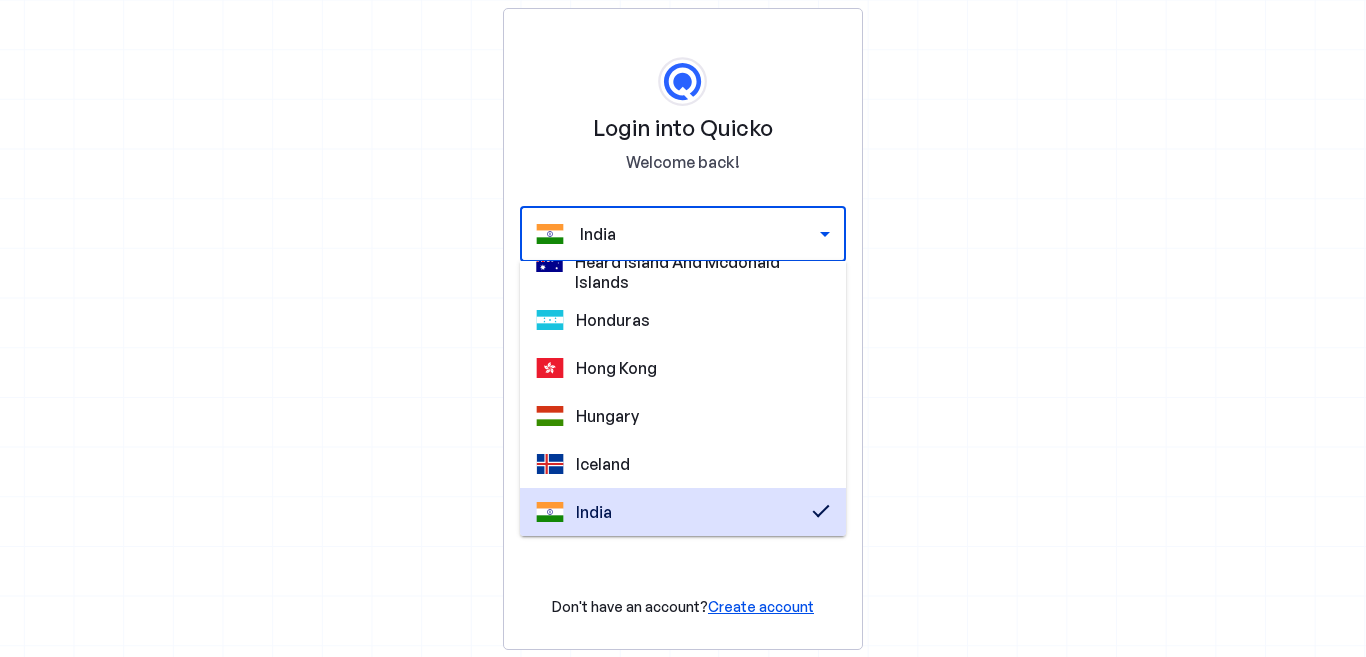 click at bounding box center [683, 328] 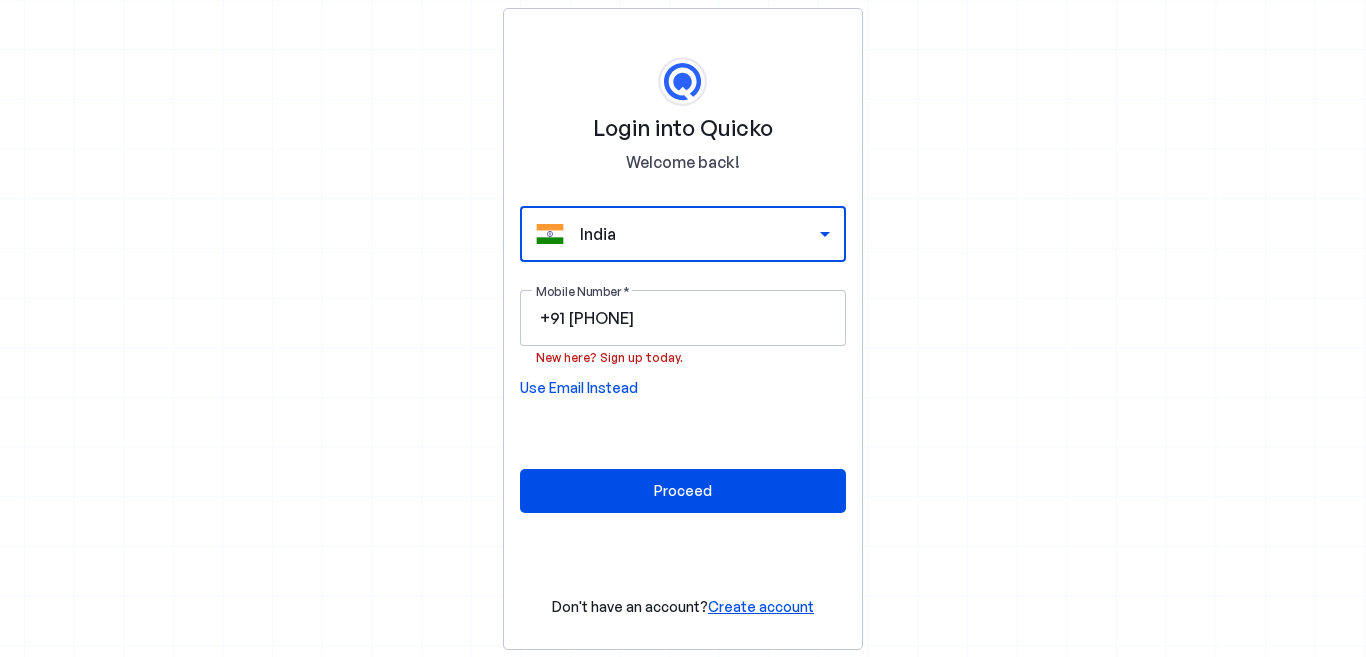 click on "India" at bounding box center [700, 234] 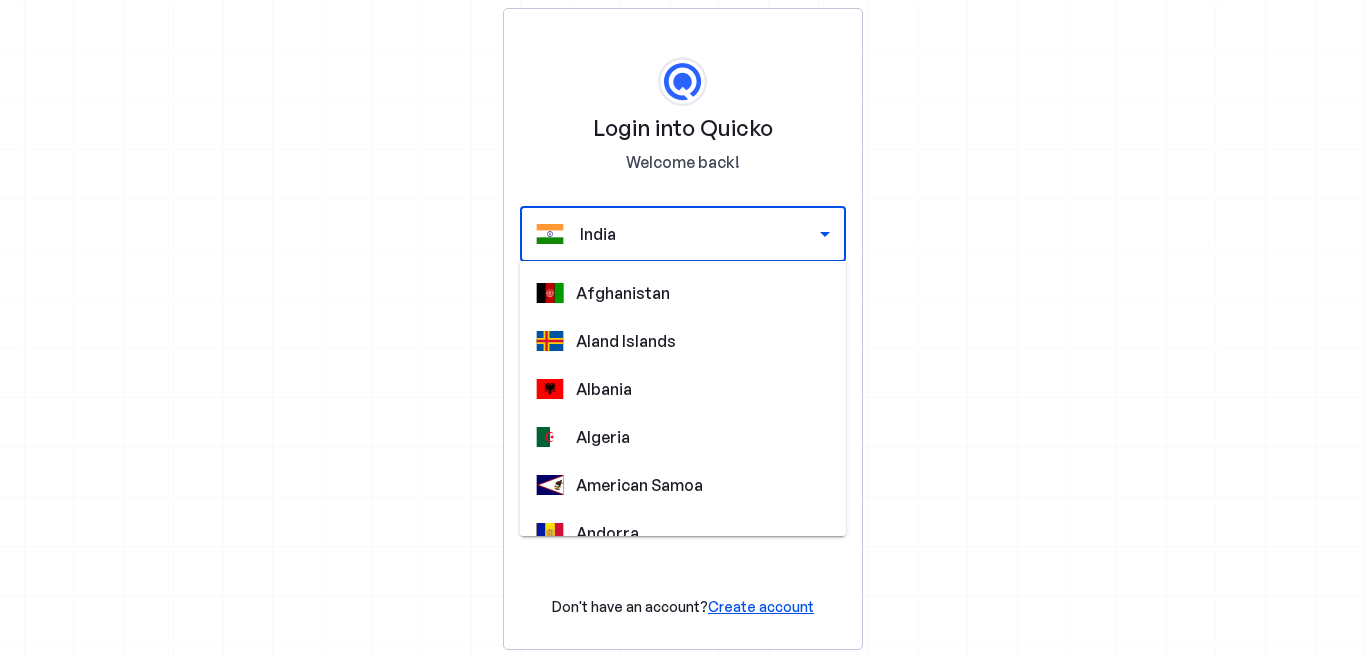 scroll, scrollTop: 4629, scrollLeft: 0, axis: vertical 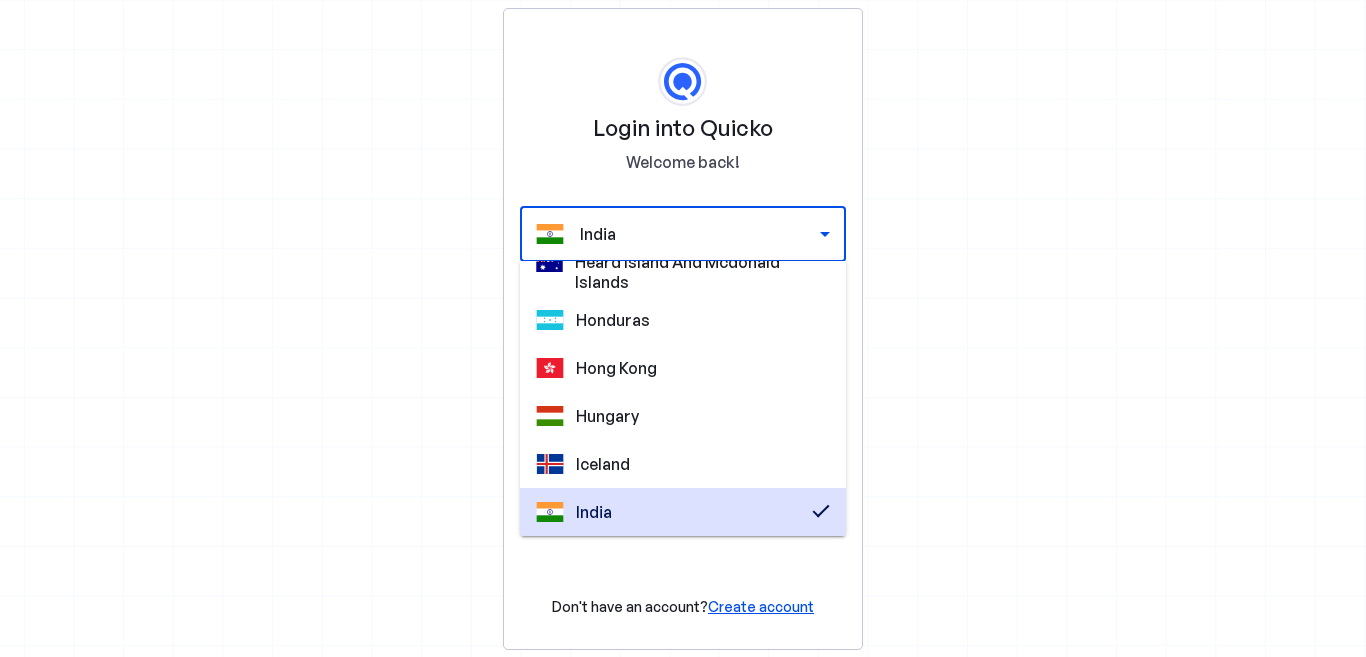 click at bounding box center (683, 328) 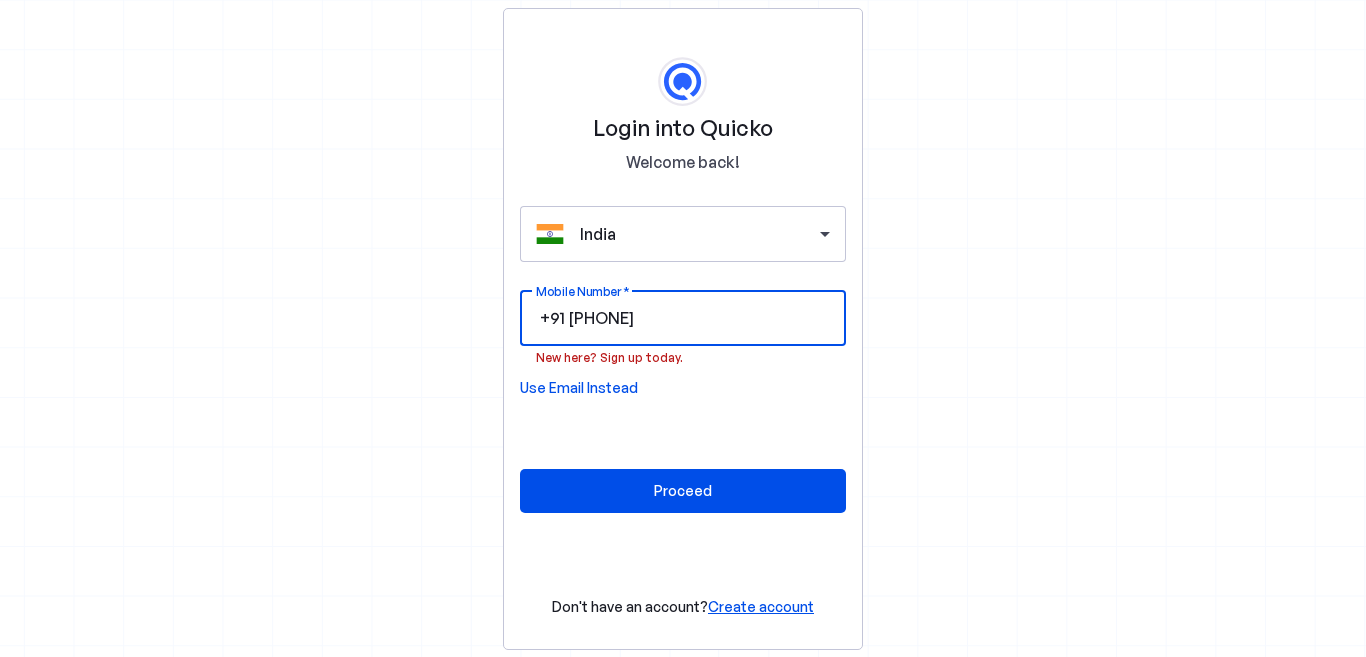 drag, startPoint x: 683, startPoint y: 320, endPoint x: 367, endPoint y: 320, distance: 316 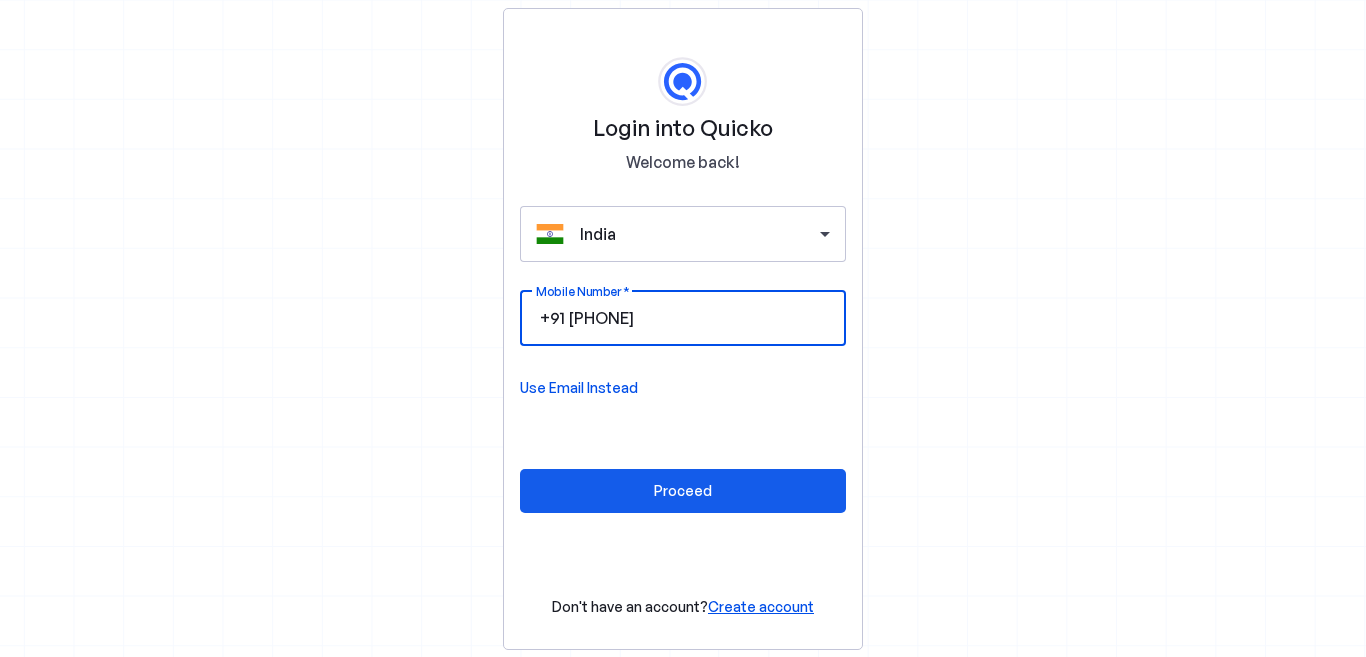 type on "[PHONE]" 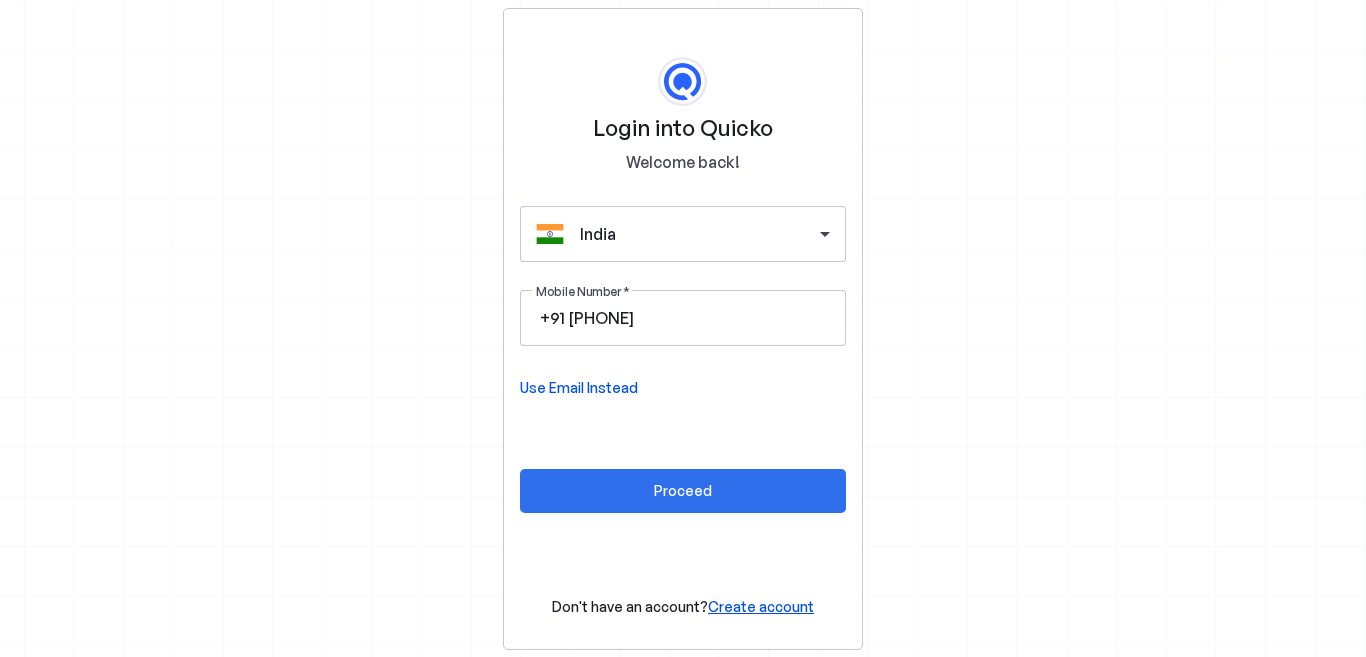 click at bounding box center (683, 491) 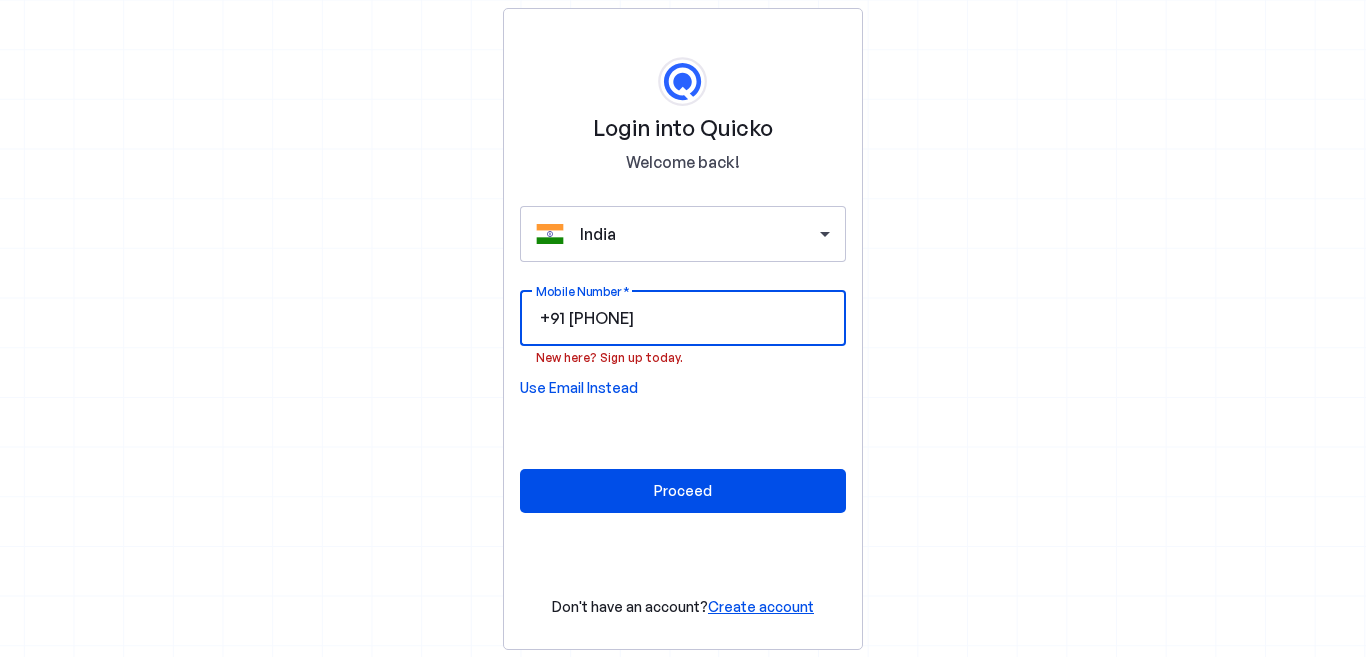 drag, startPoint x: 710, startPoint y: 316, endPoint x: 489, endPoint y: 315, distance: 221.00226 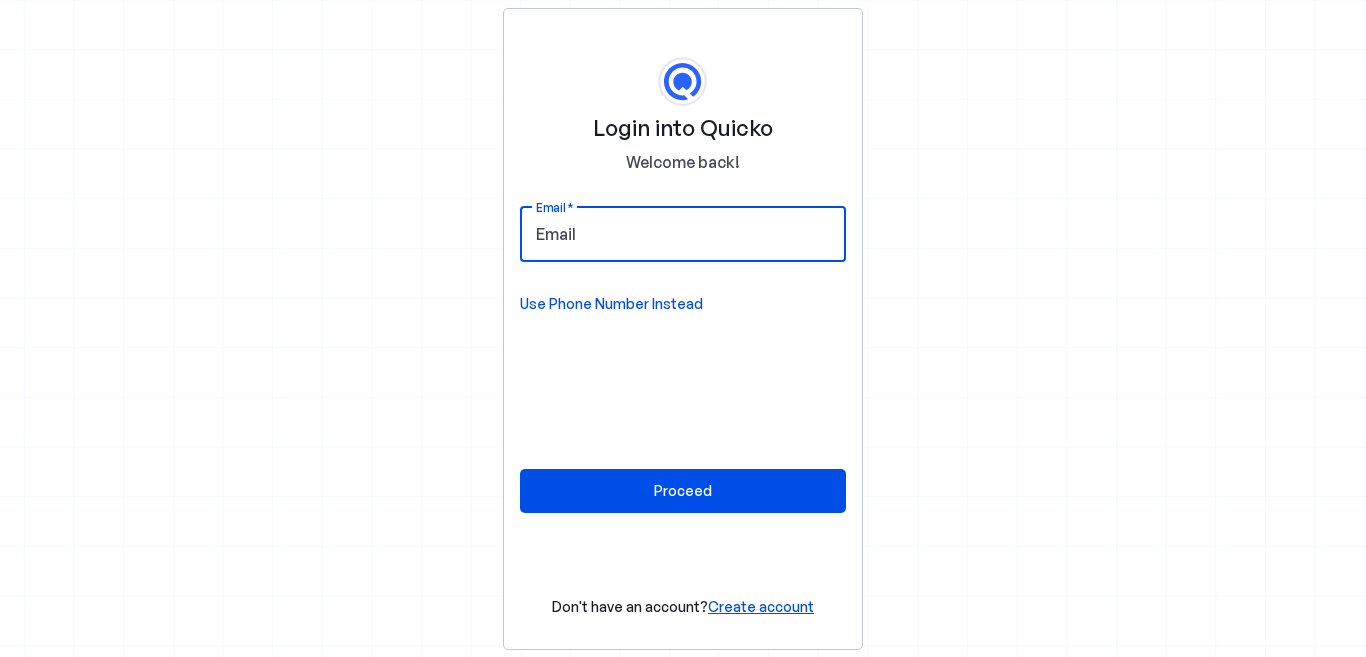 click on "Email" at bounding box center (683, 234) 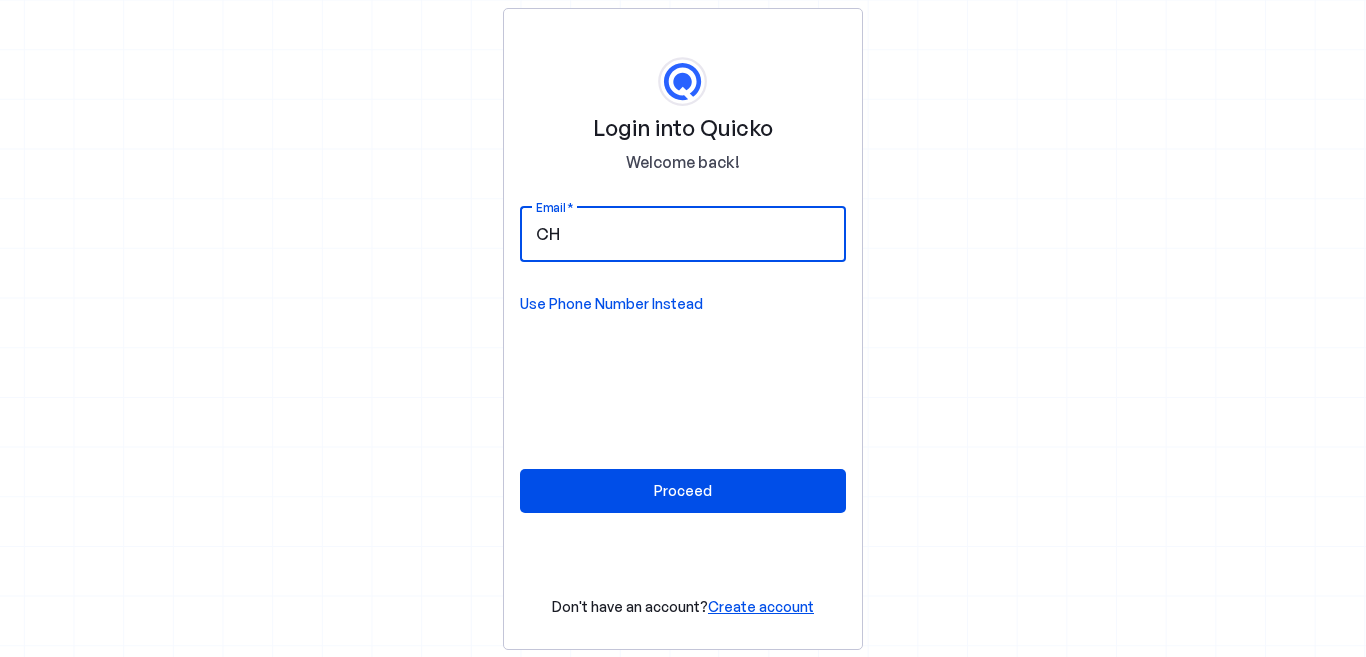 type on "[EMAIL]" 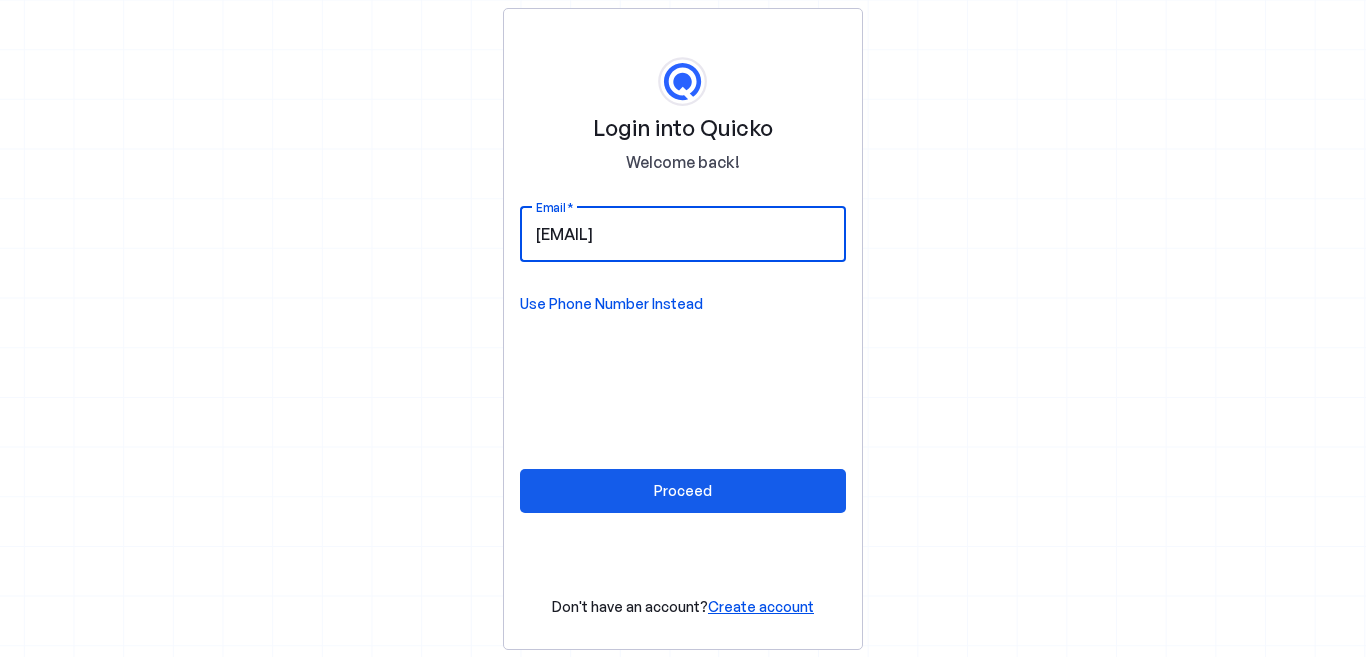 click on "Proceed" at bounding box center [683, 490] 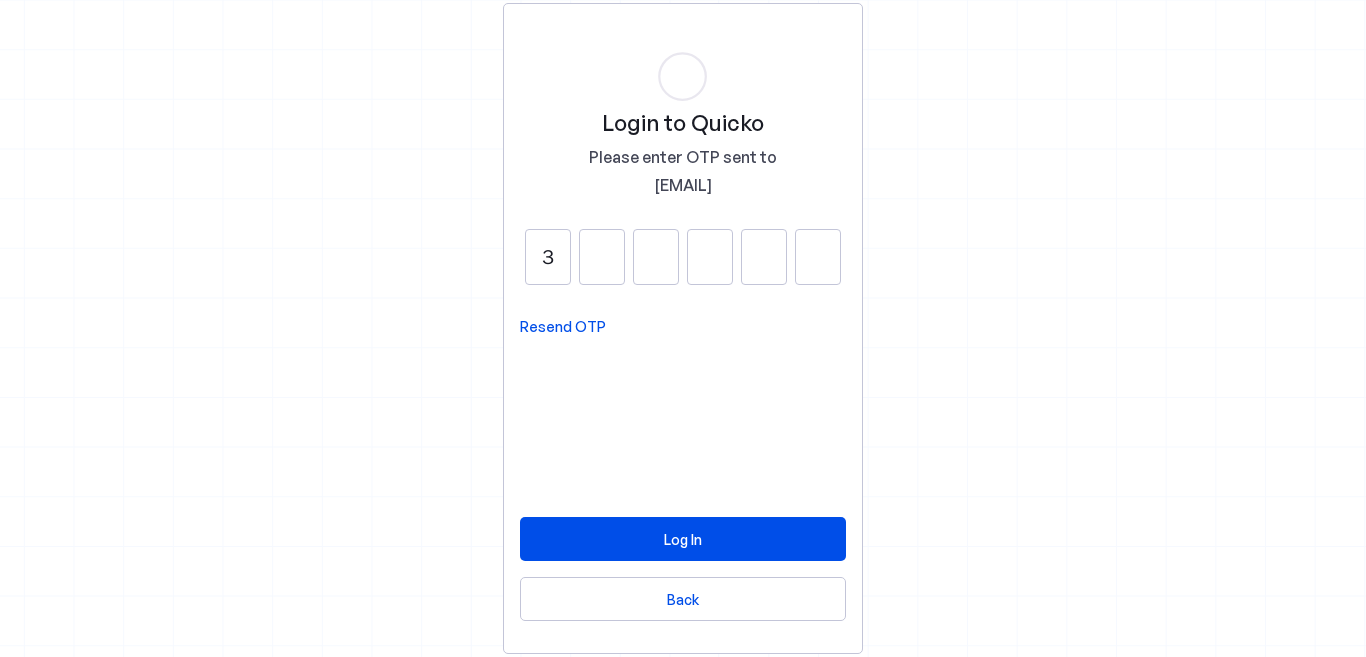 type on "3" 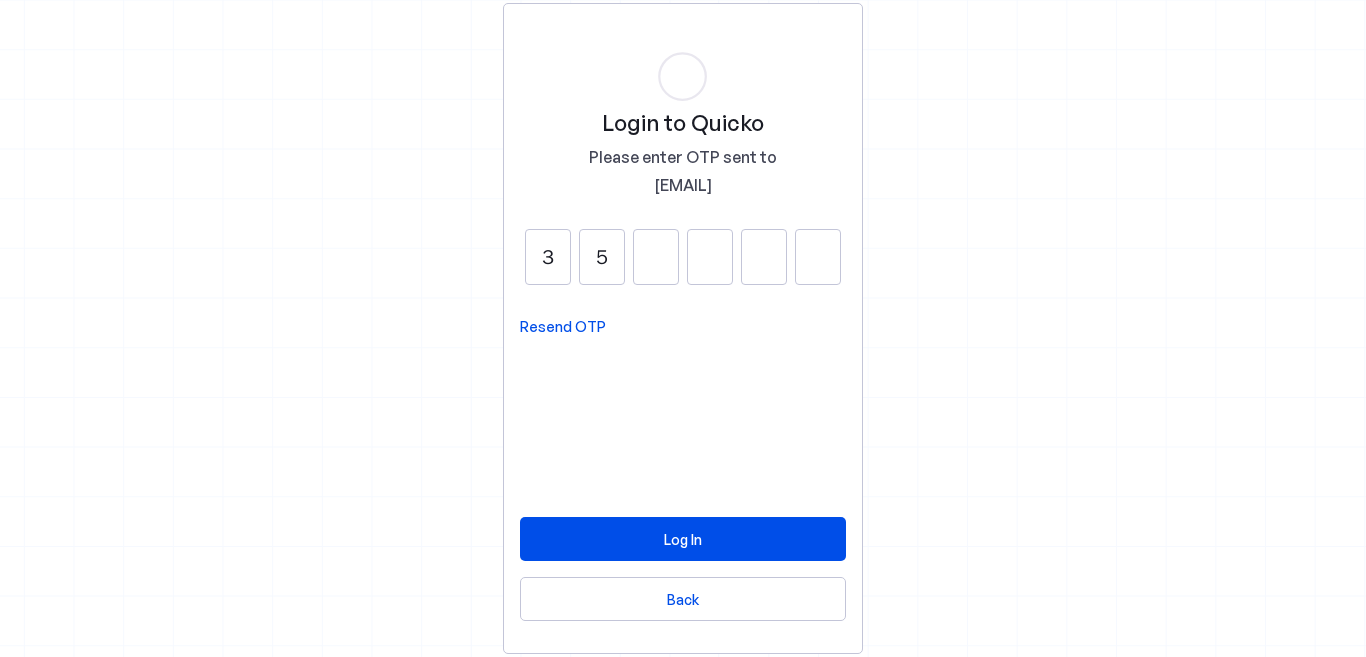 type on "5" 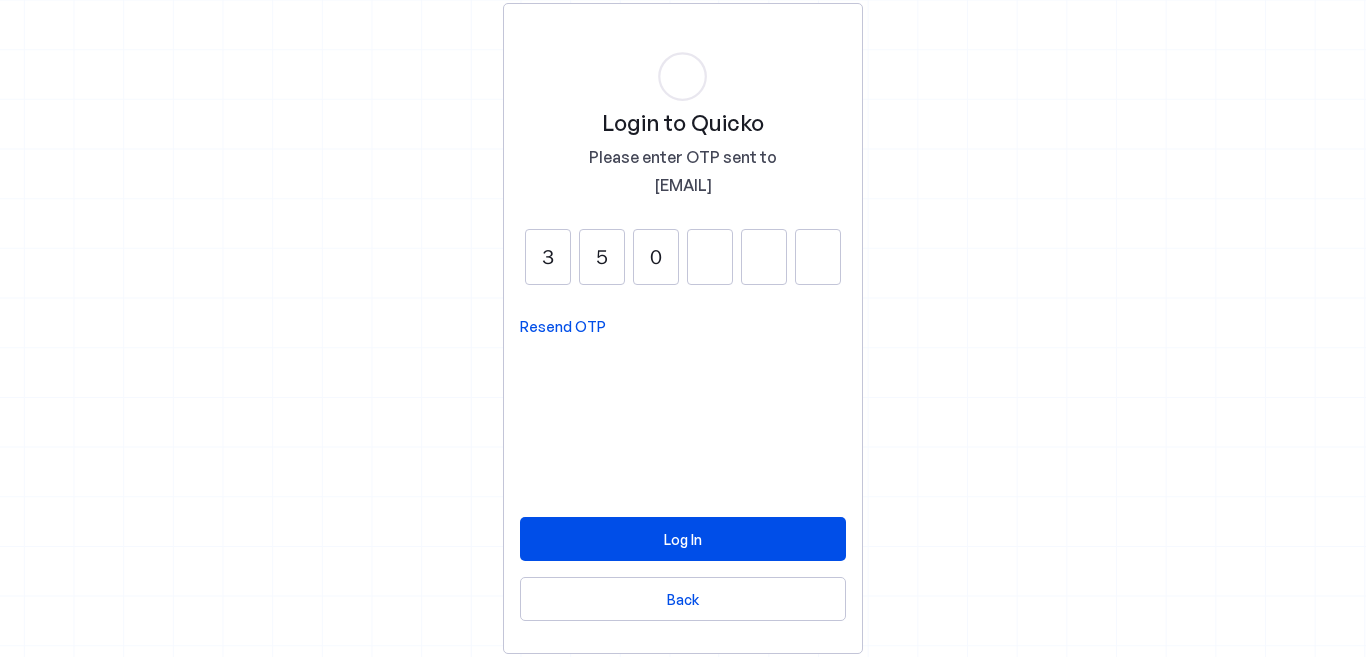 type on "0" 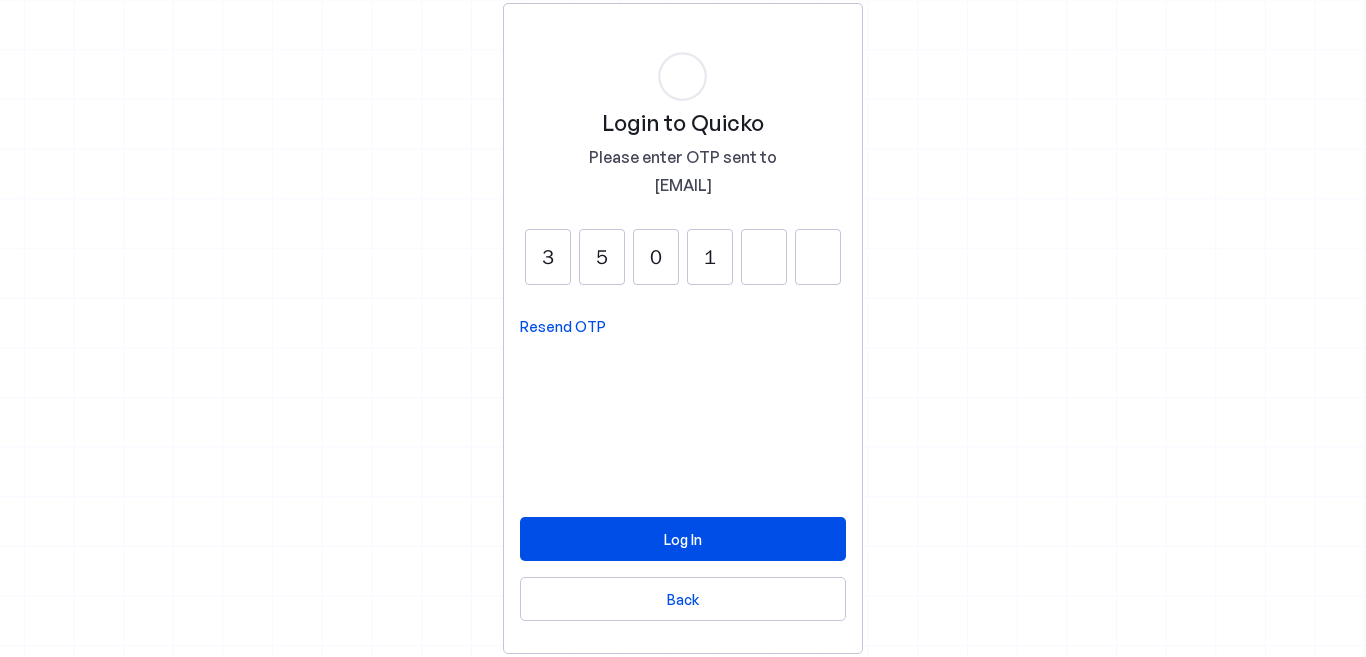 type on "1" 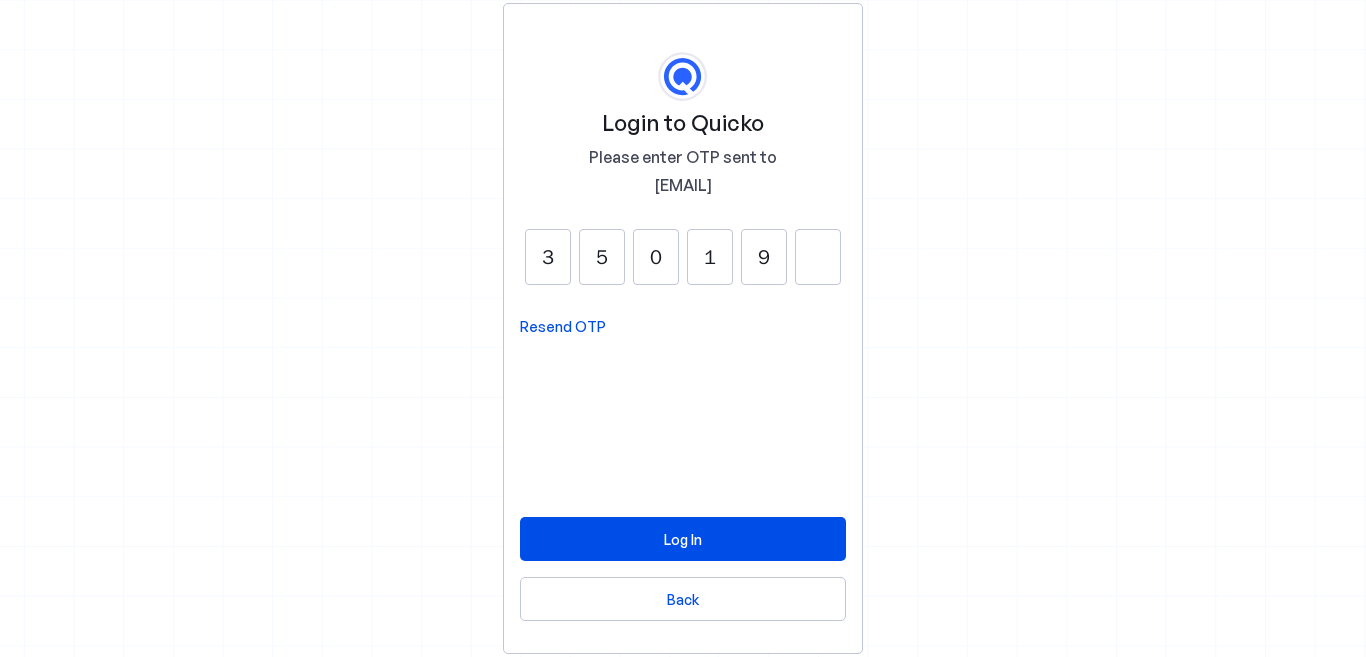 type on "9" 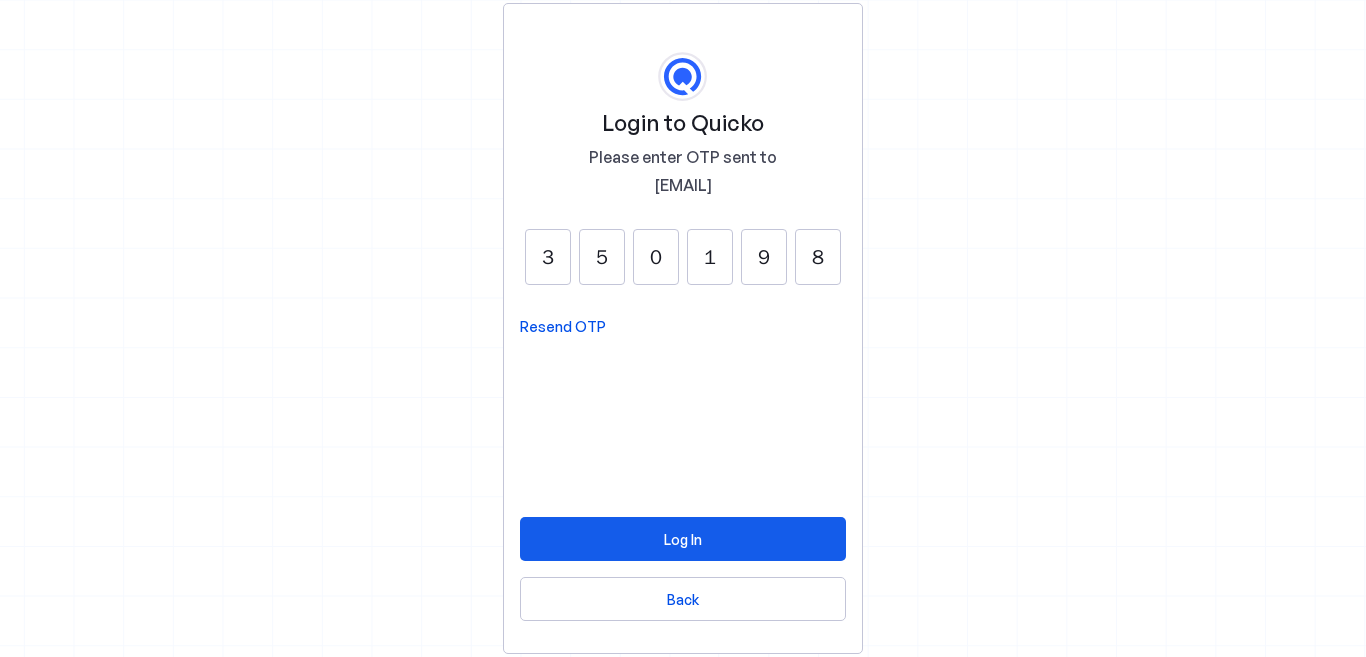 type on "8" 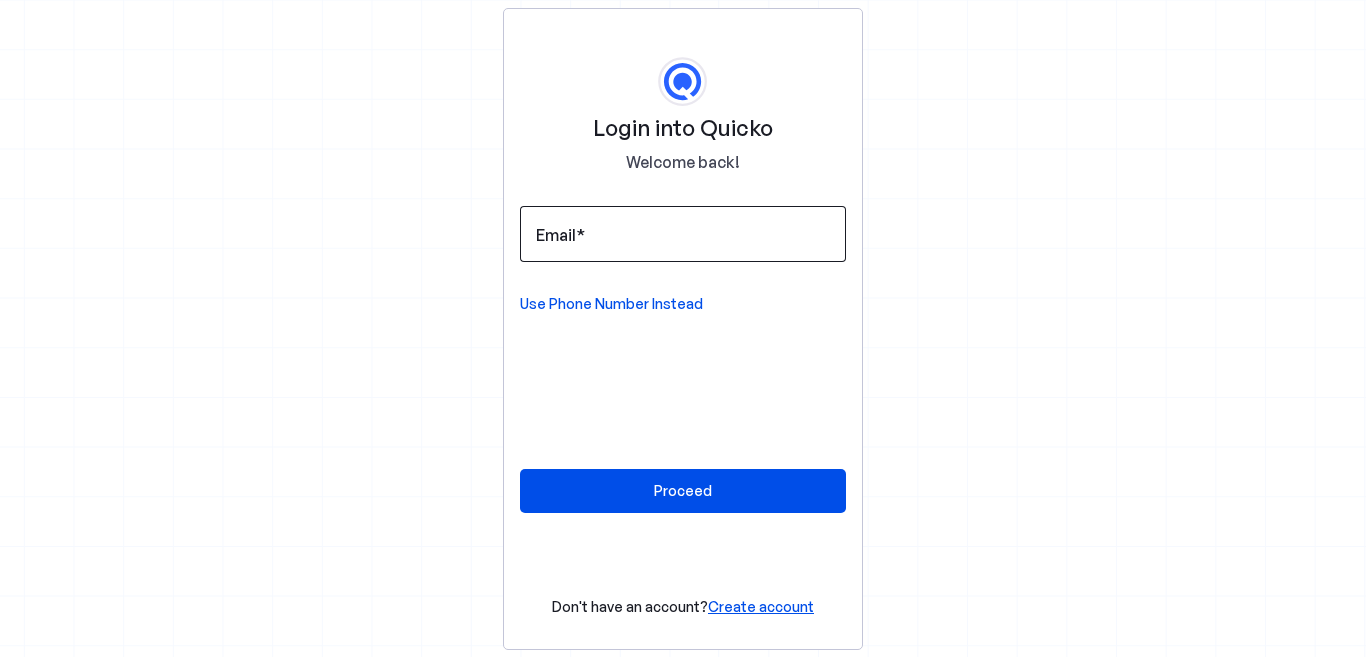 click on "Email" at bounding box center [683, 234] 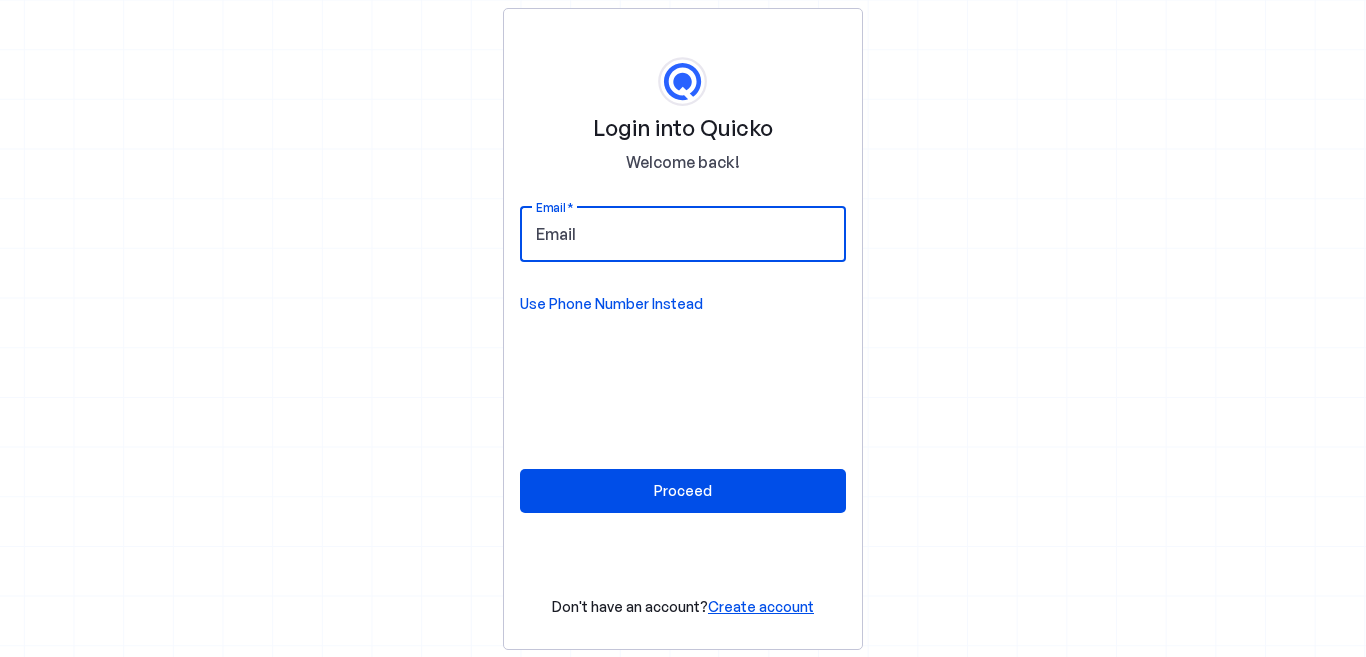 click on "Email" at bounding box center (683, 234) 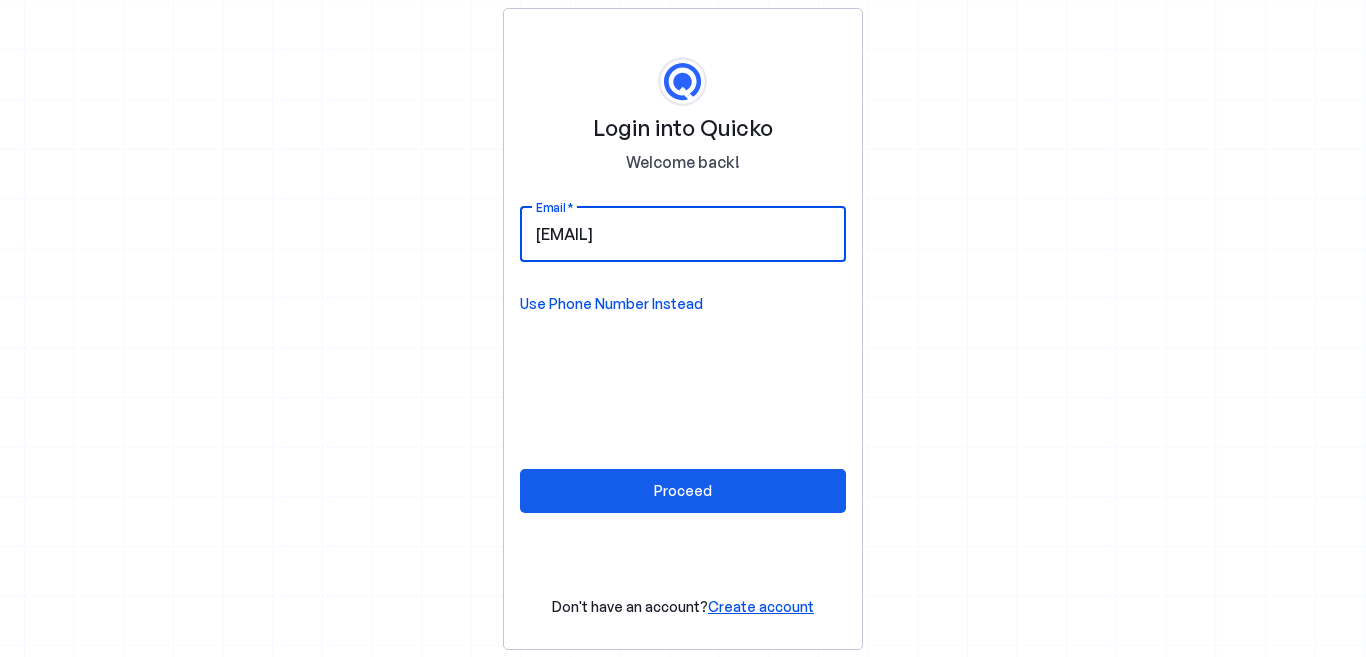 type on "[EMAIL]" 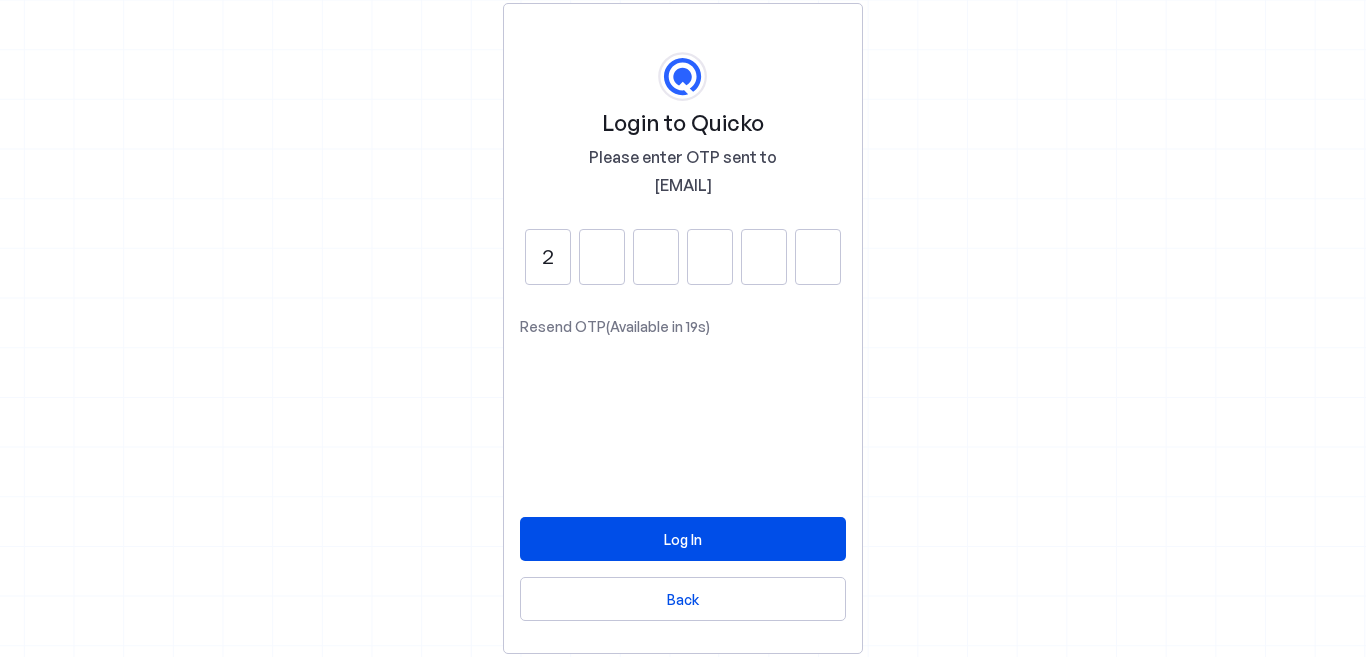type on "2" 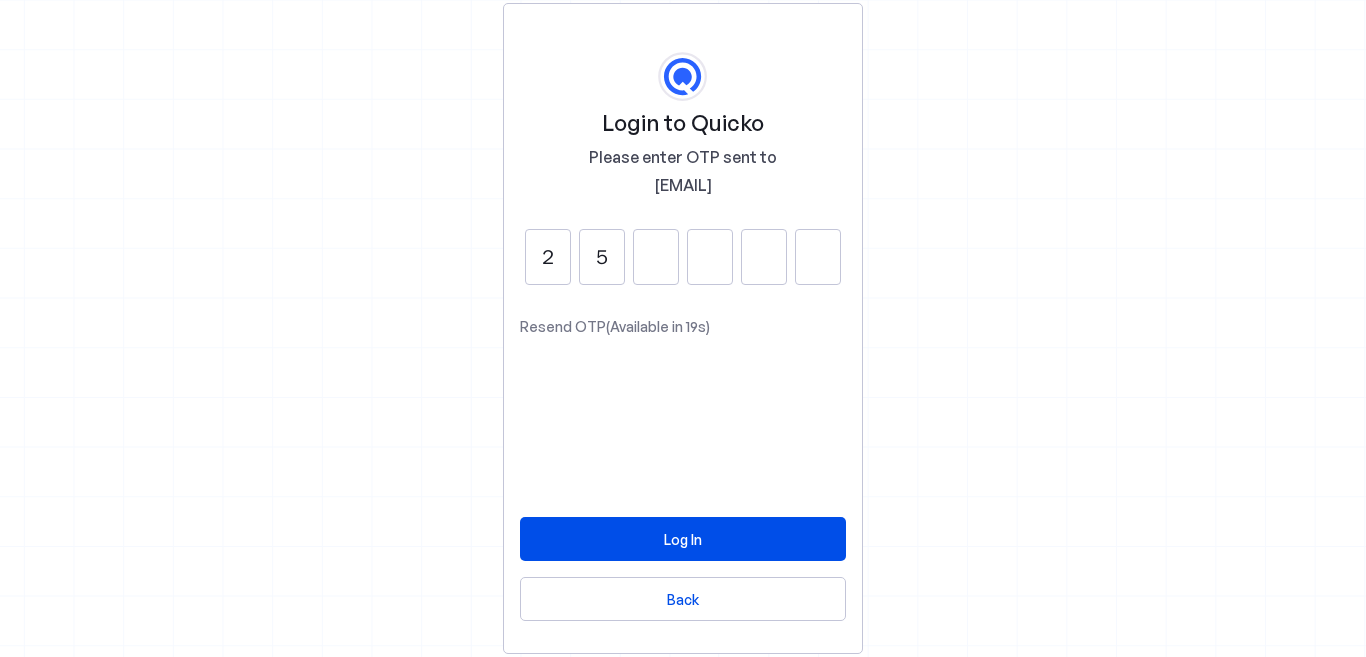 type on "5" 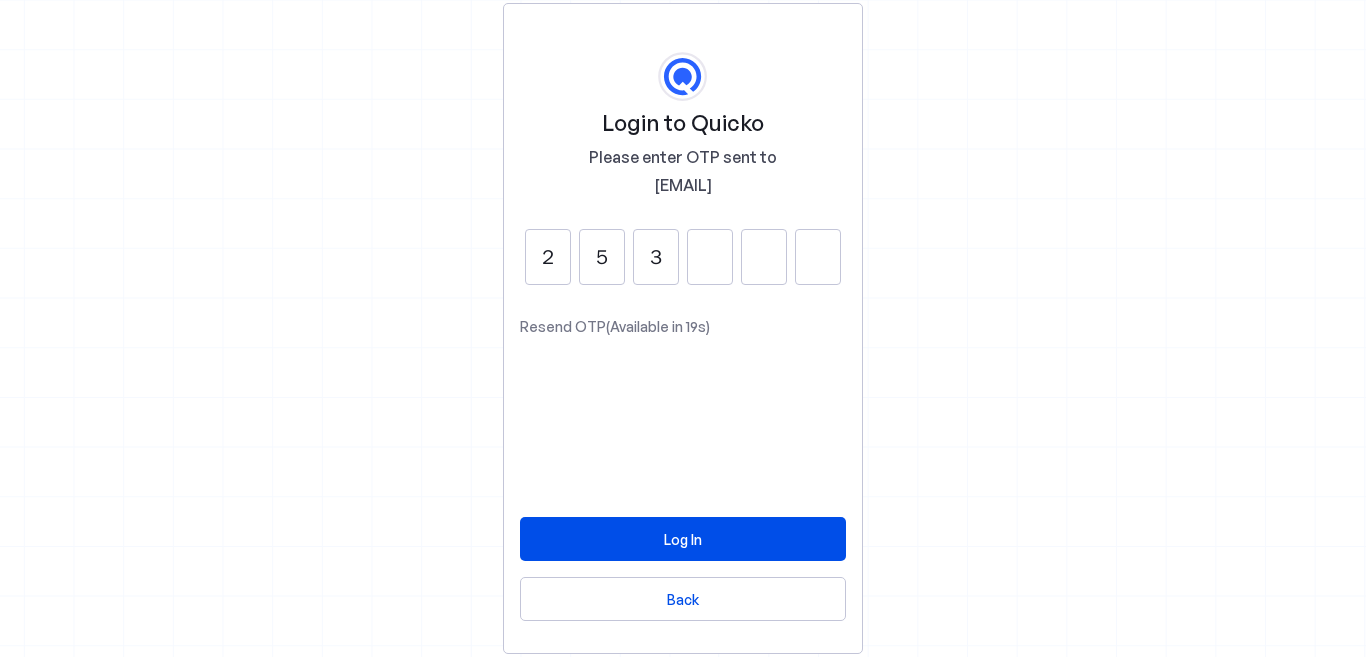 type on "3" 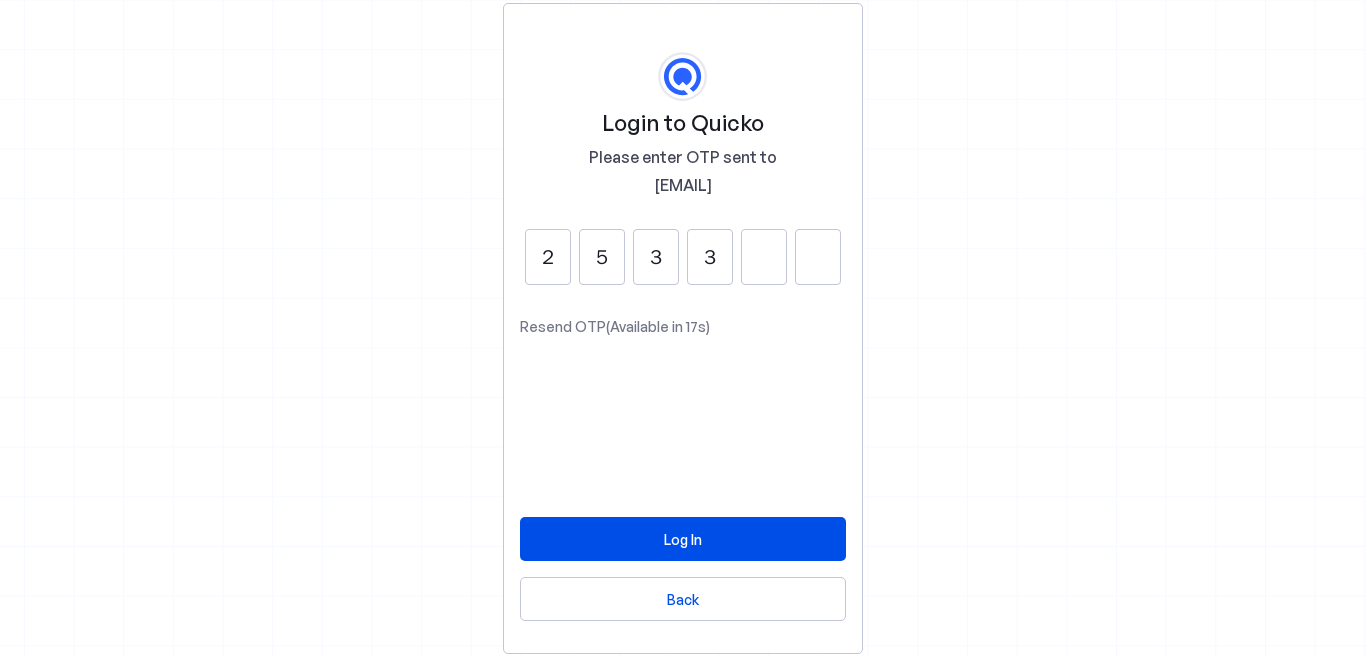 type on "3" 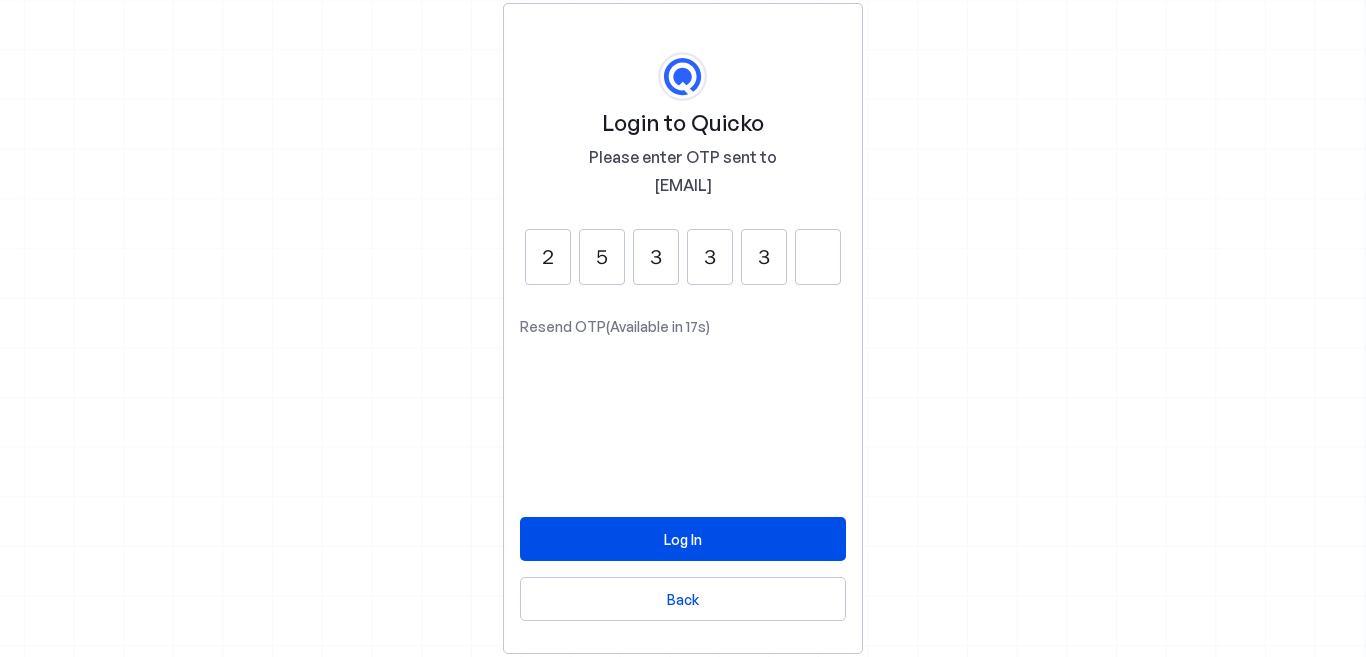 type on "3" 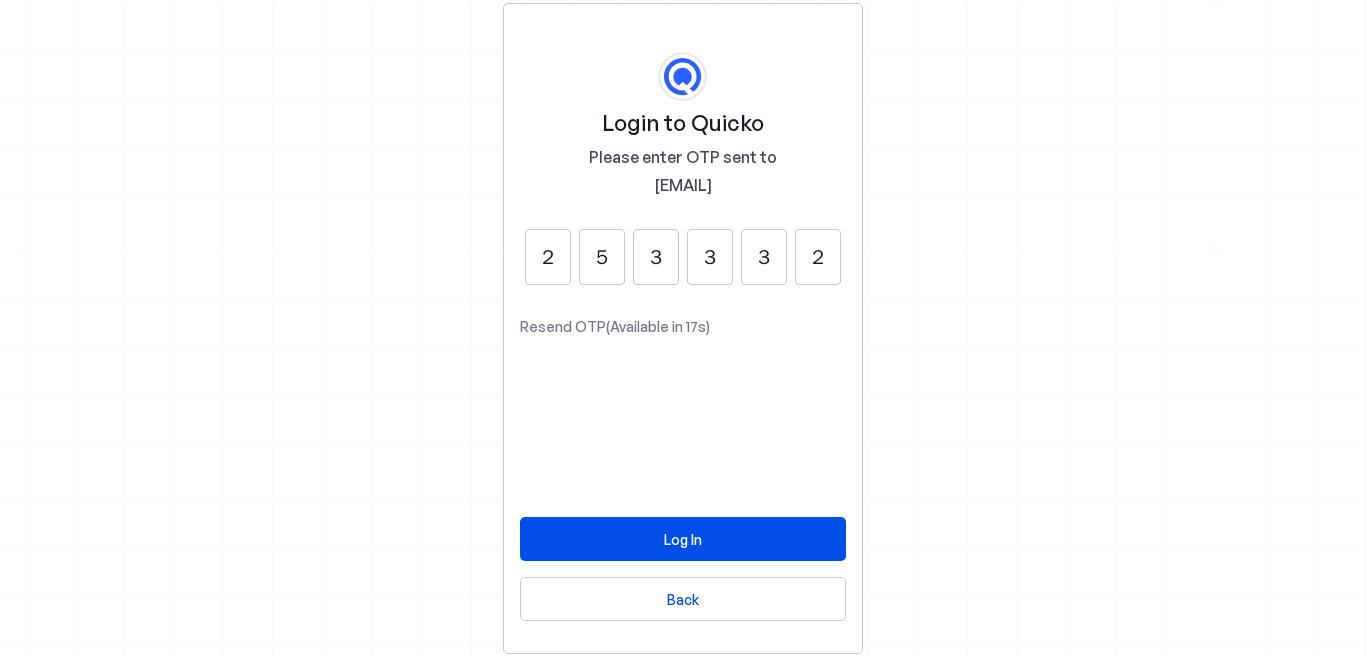 type on "2" 